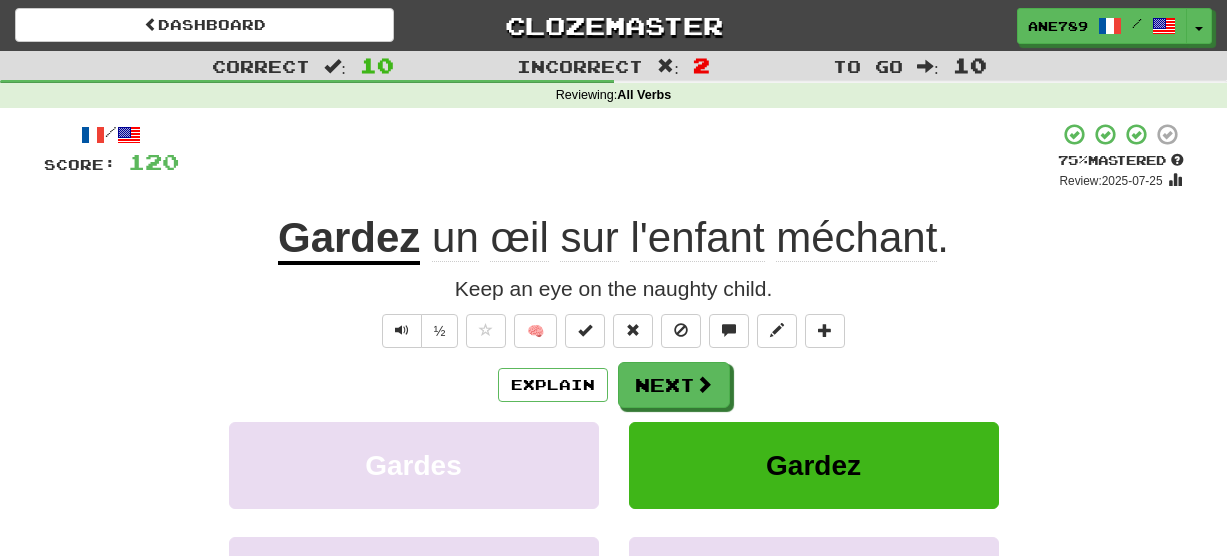 scroll, scrollTop: 0, scrollLeft: 0, axis: both 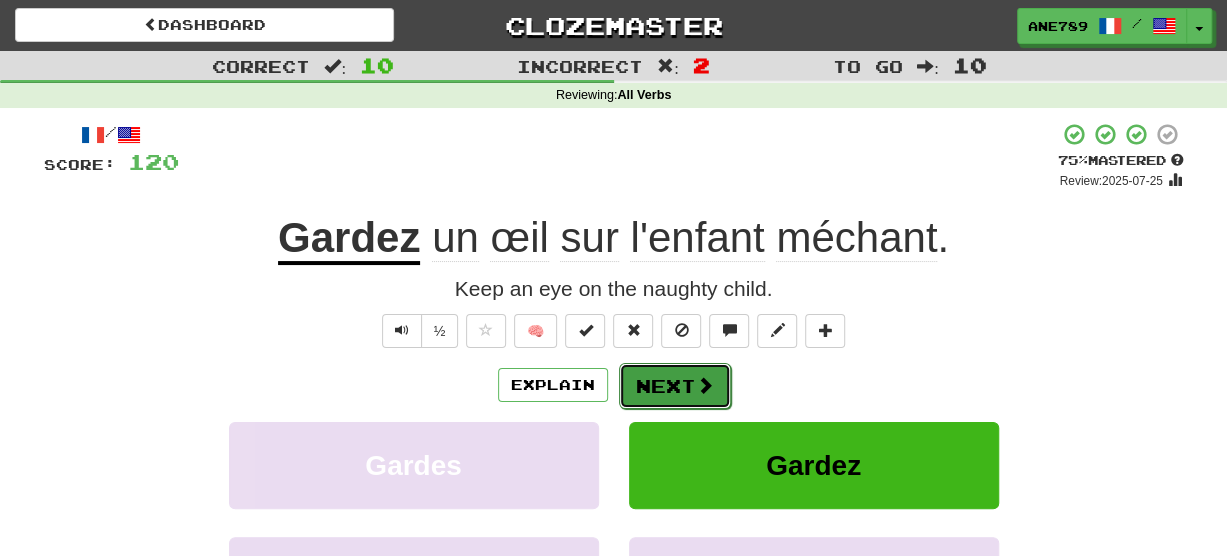 click at bounding box center [705, 385] 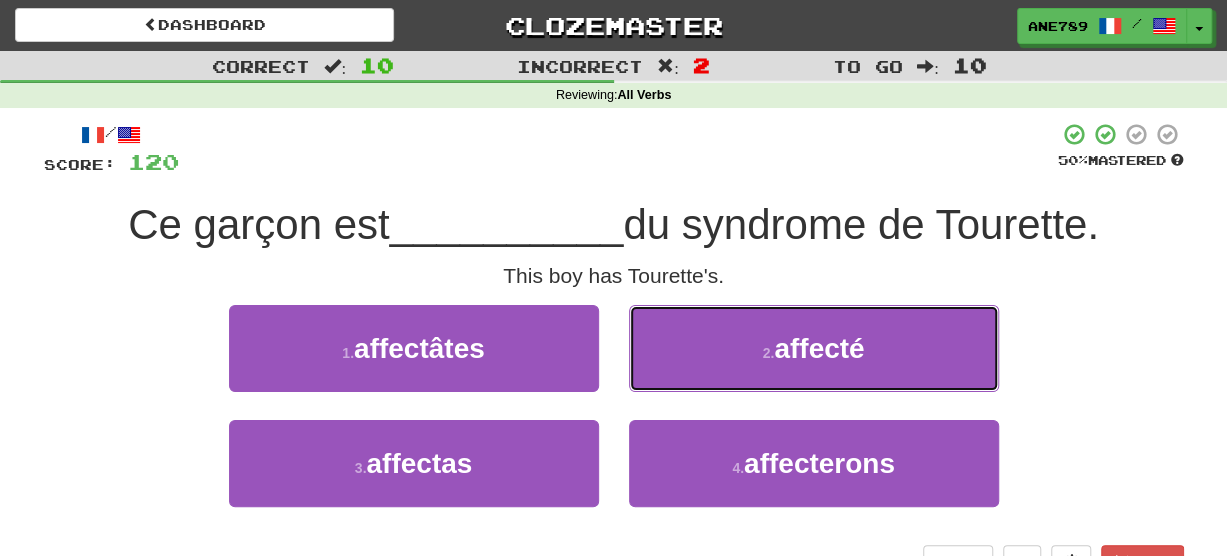 click on "2 .  affecté" at bounding box center [814, 348] 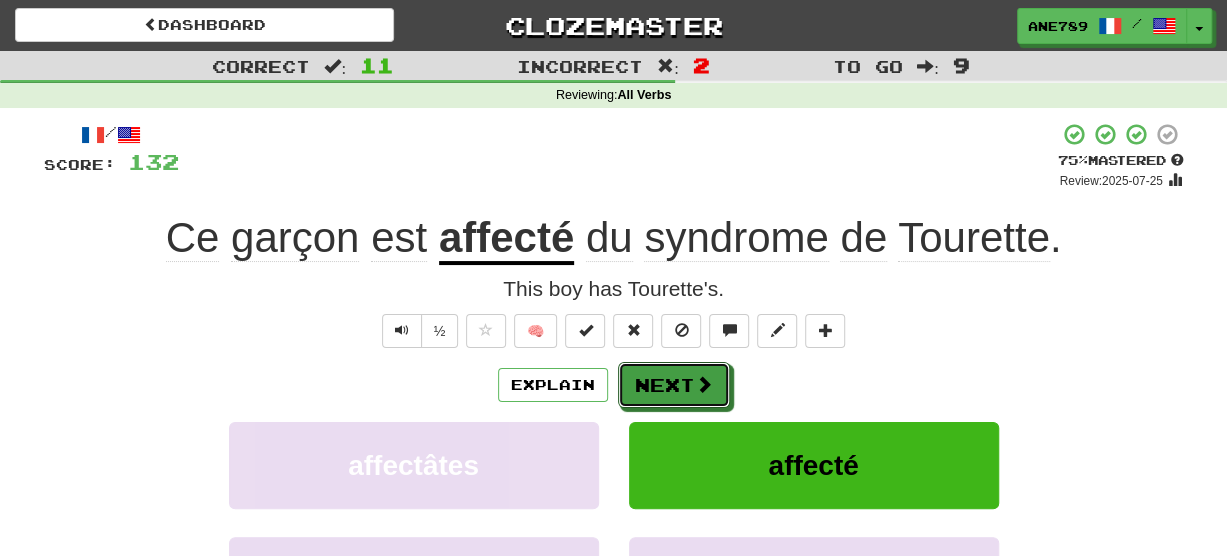click at bounding box center (704, 384) 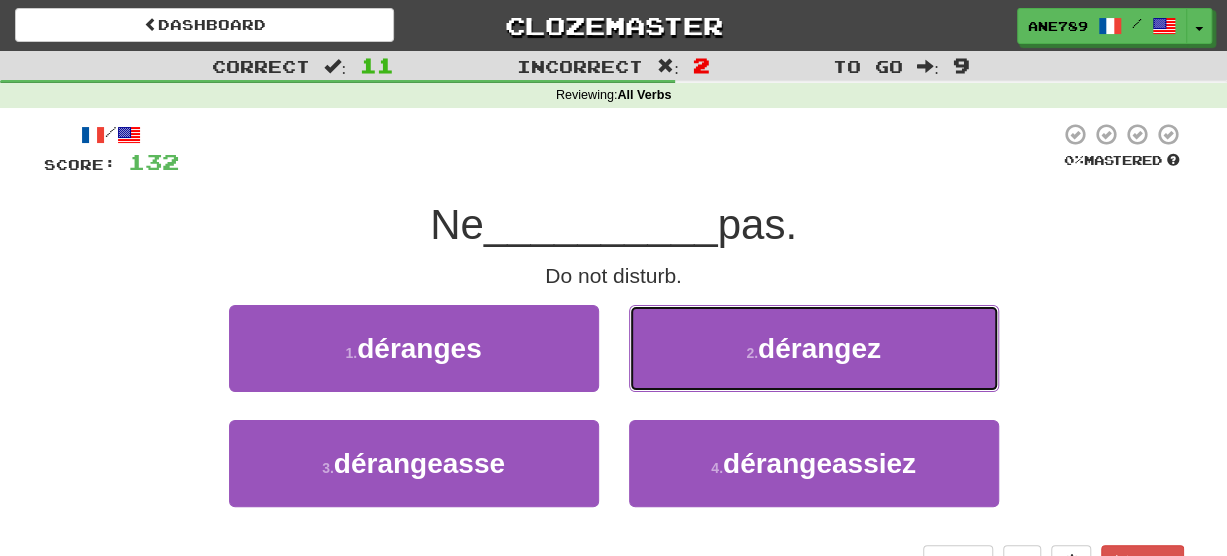 click on "2 .  dérangez" at bounding box center (814, 348) 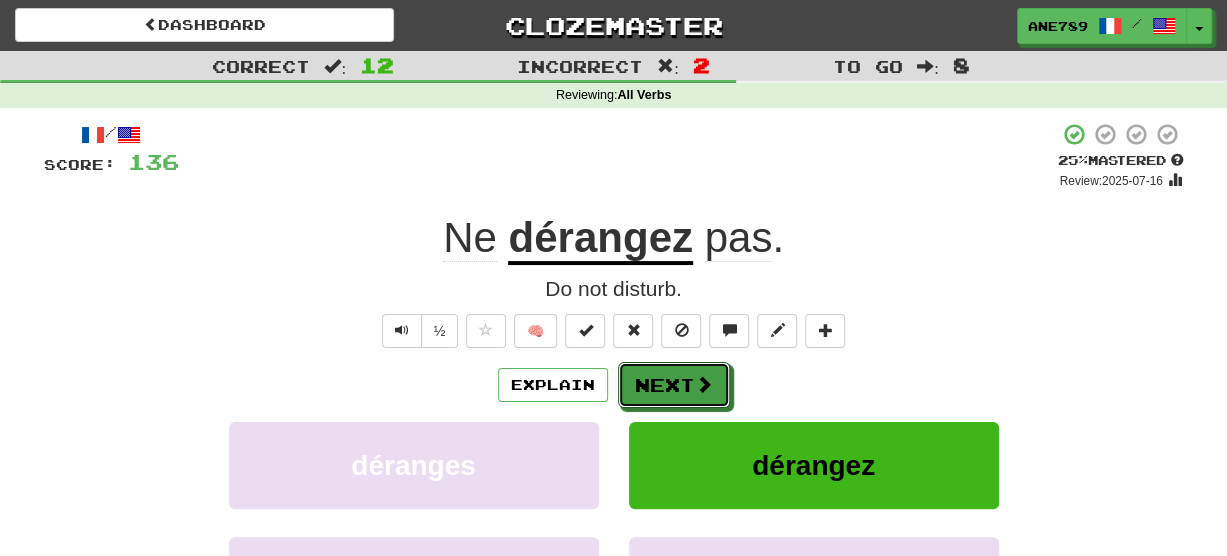 click at bounding box center [704, 384] 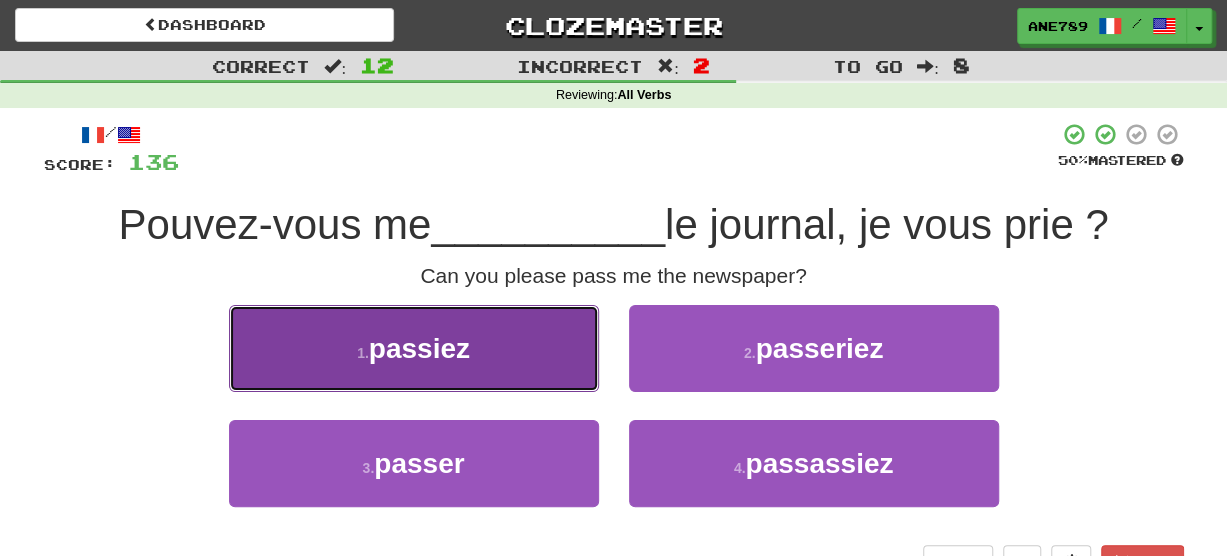 click on "1 .  passiez" at bounding box center (414, 348) 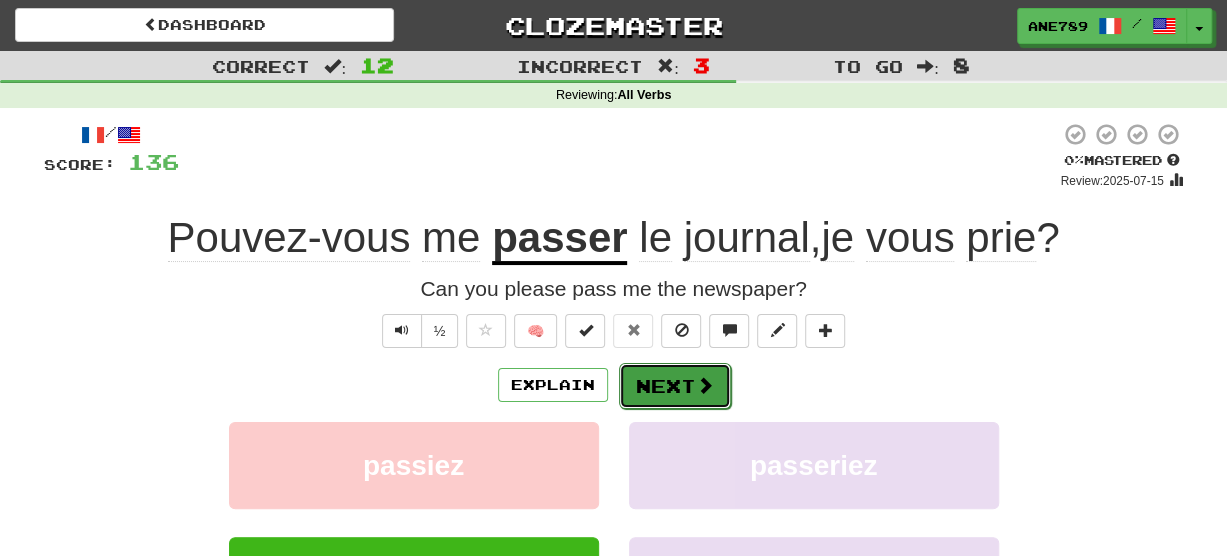 click on "Next" at bounding box center [675, 386] 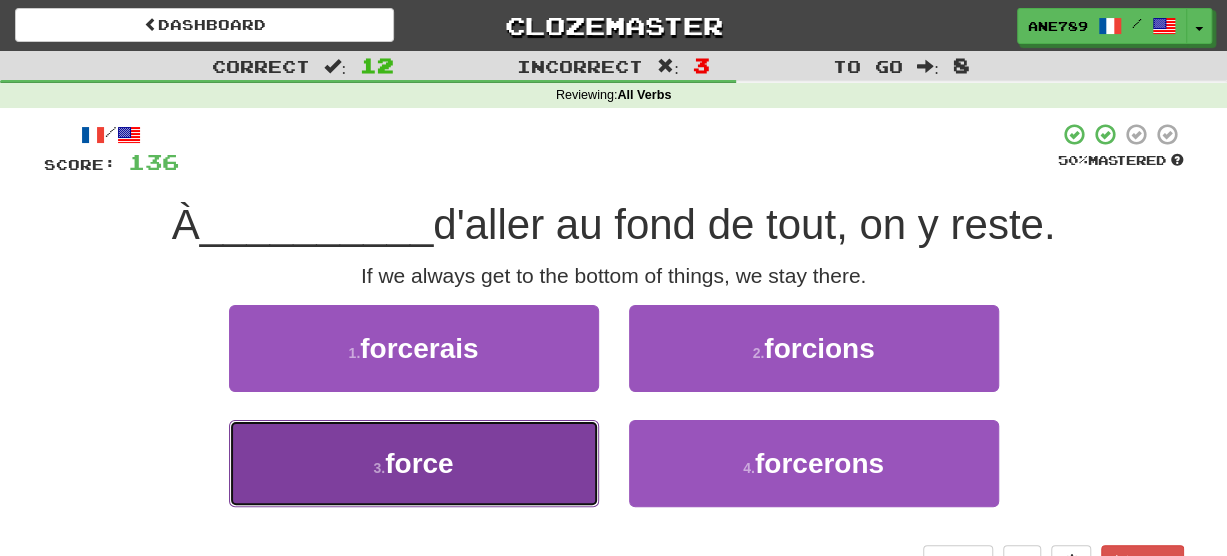 click on "3 .  force" at bounding box center [414, 463] 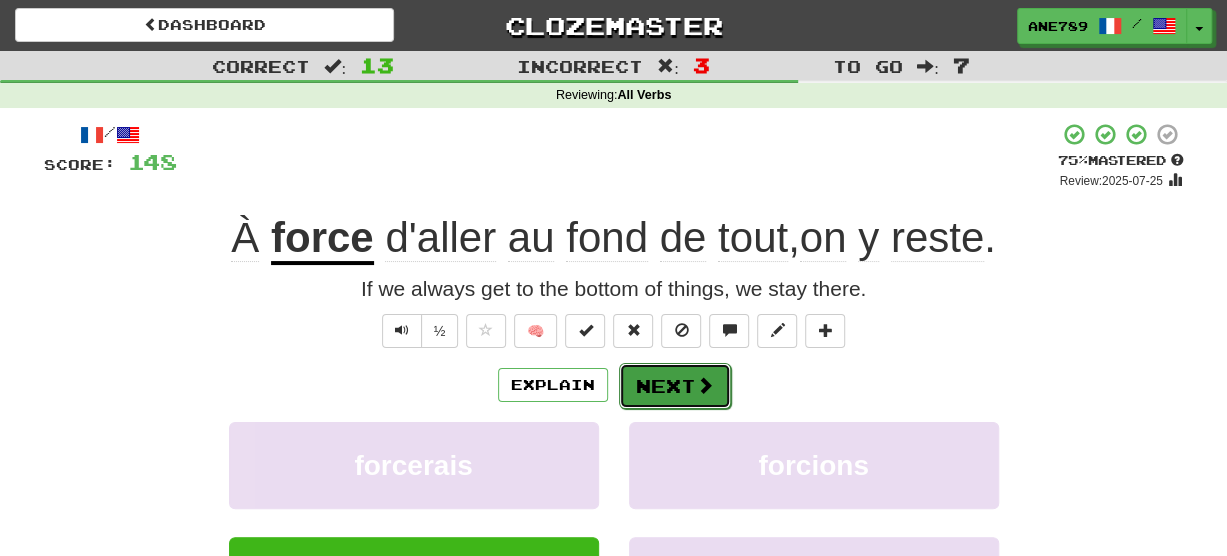 click on "Next" at bounding box center (675, 386) 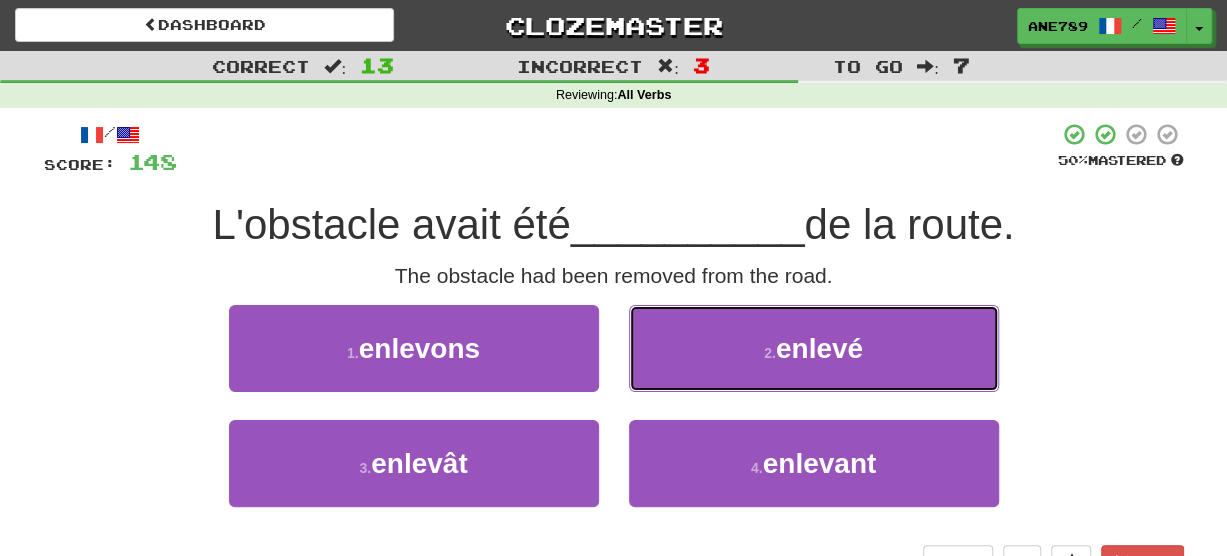 click on "2 .  enlevé" at bounding box center (814, 348) 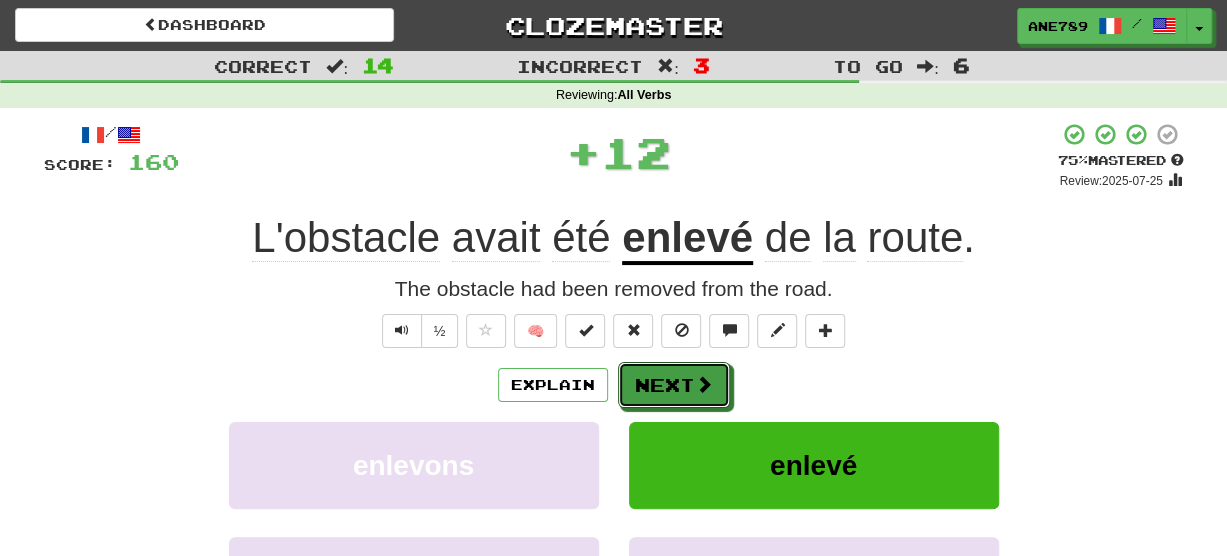 click on "Next" at bounding box center [674, 385] 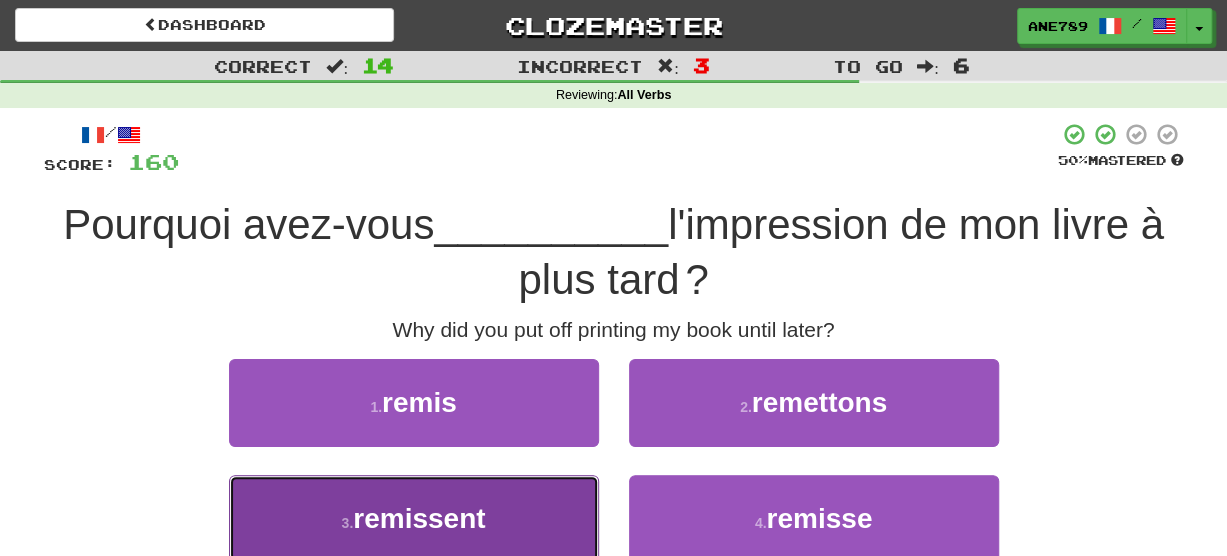 click on "3 .  remissent" at bounding box center [414, 518] 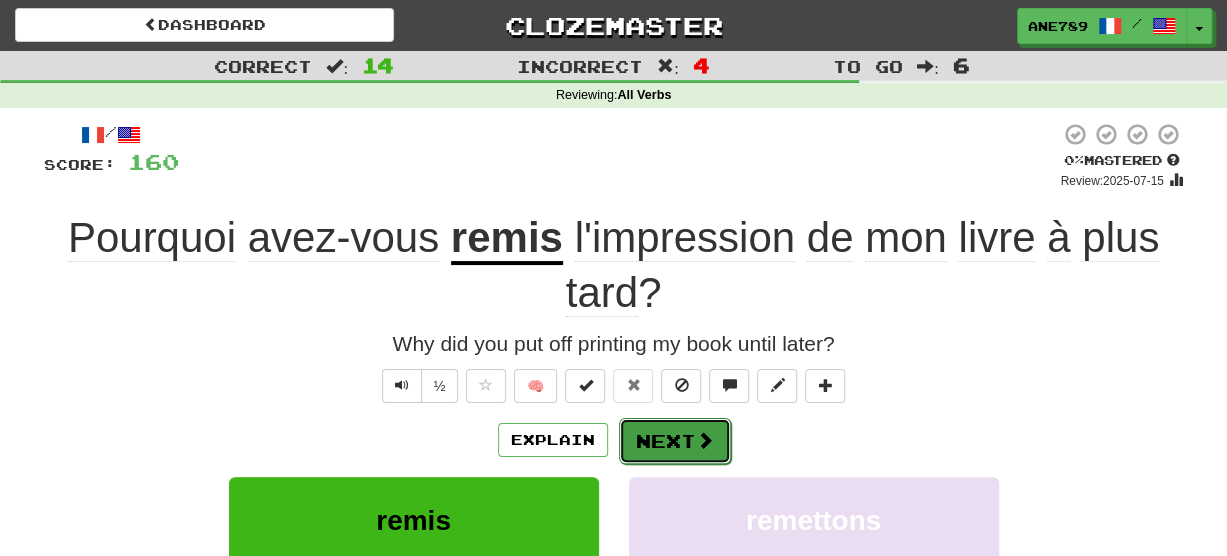 click on "Next" at bounding box center [675, 441] 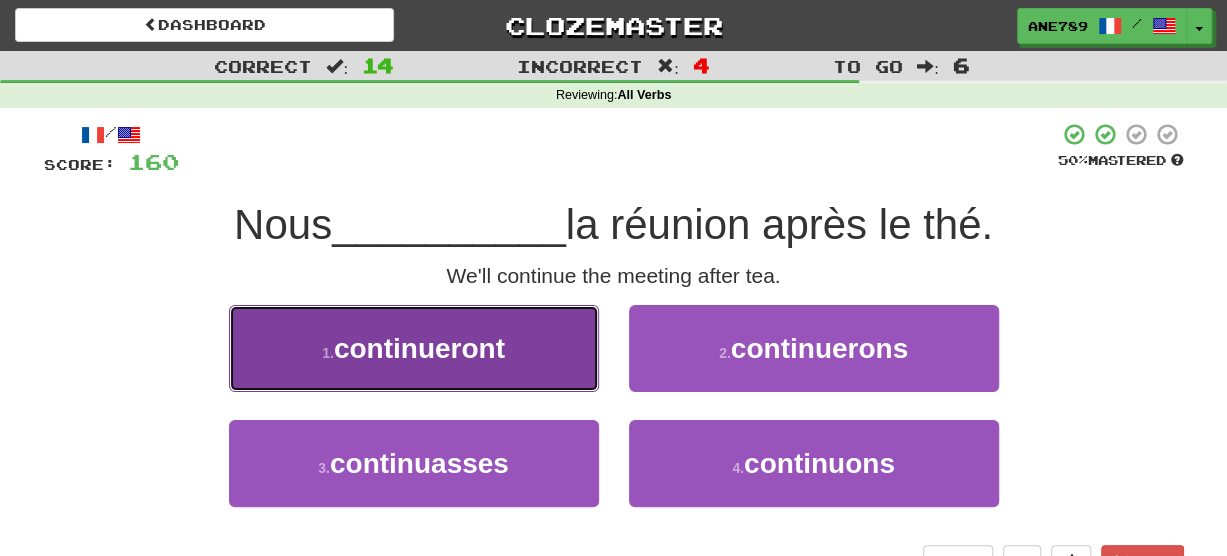 click on "1 .  continueront" at bounding box center [414, 348] 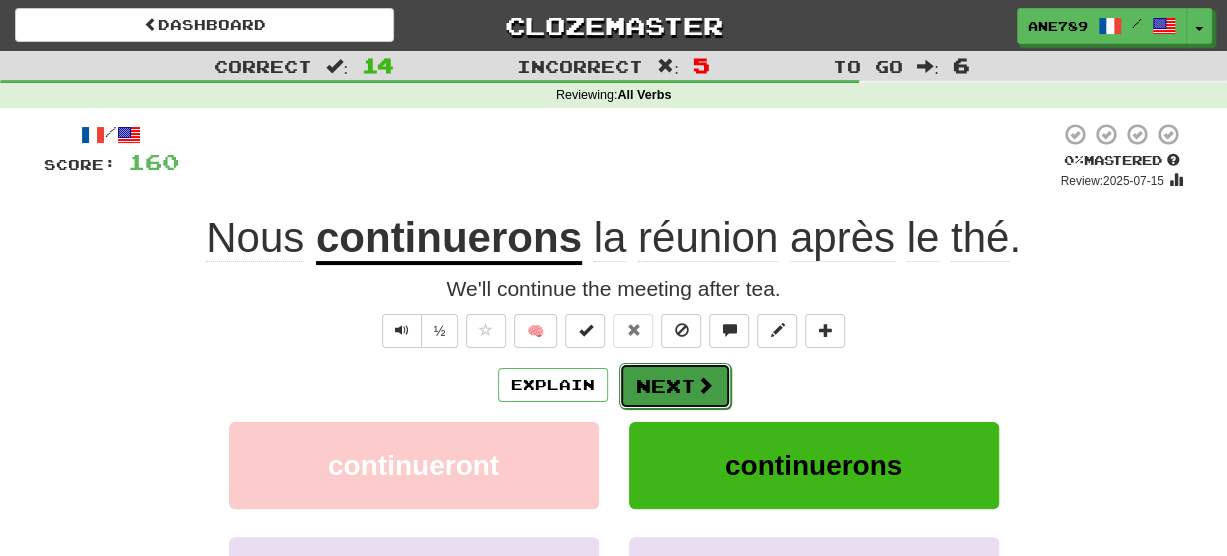 click on "Next" at bounding box center (675, 386) 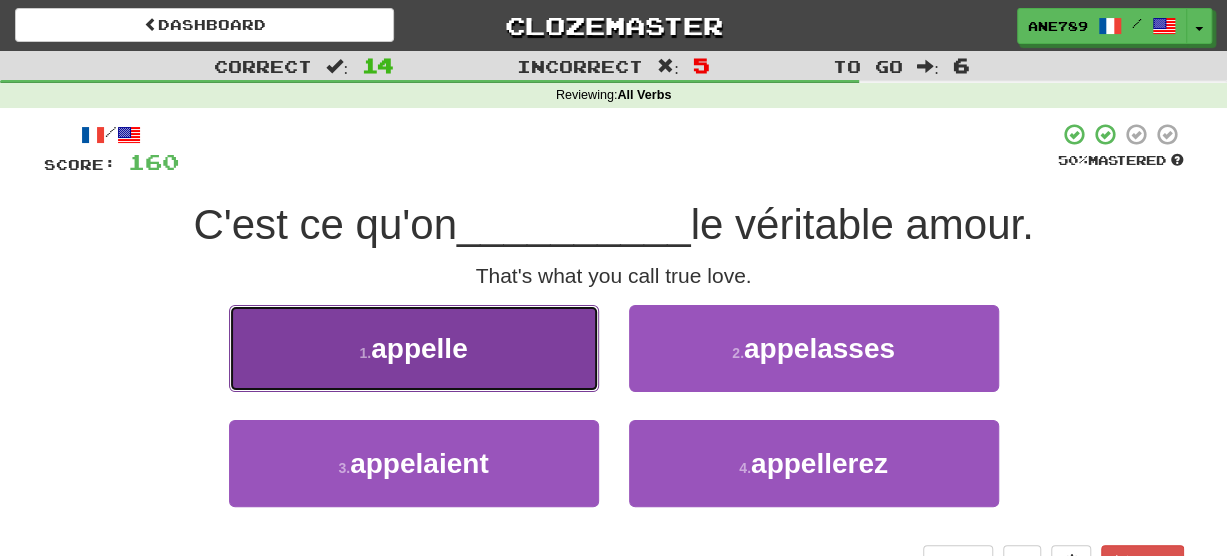 click on "1 .  appelle" at bounding box center [414, 348] 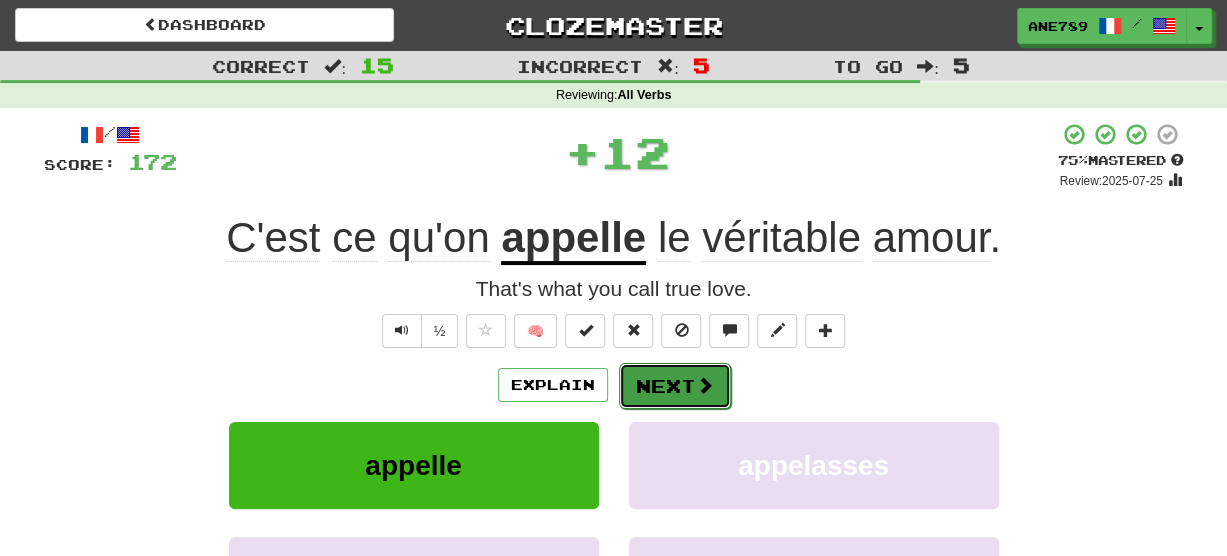 click on "Next" at bounding box center [675, 386] 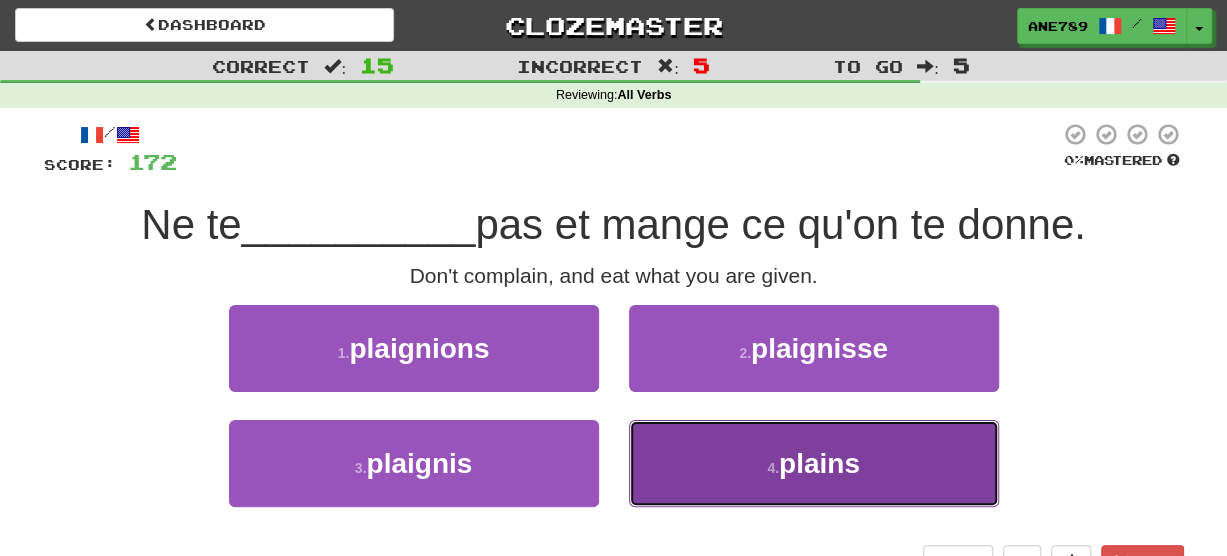 click on "4 .  plains" at bounding box center (814, 463) 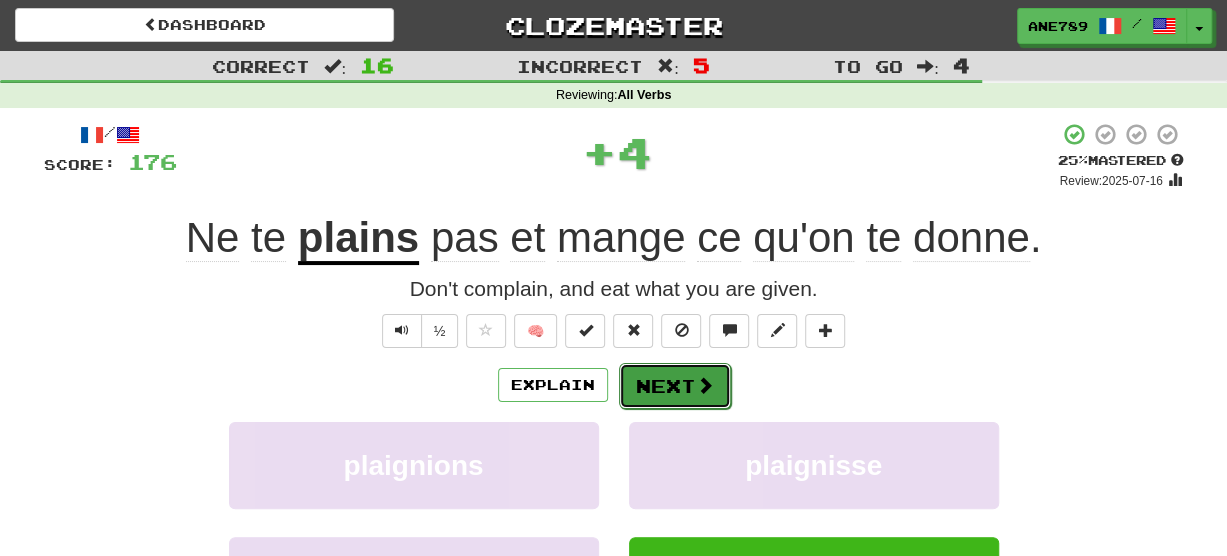 click on "Next" at bounding box center (675, 386) 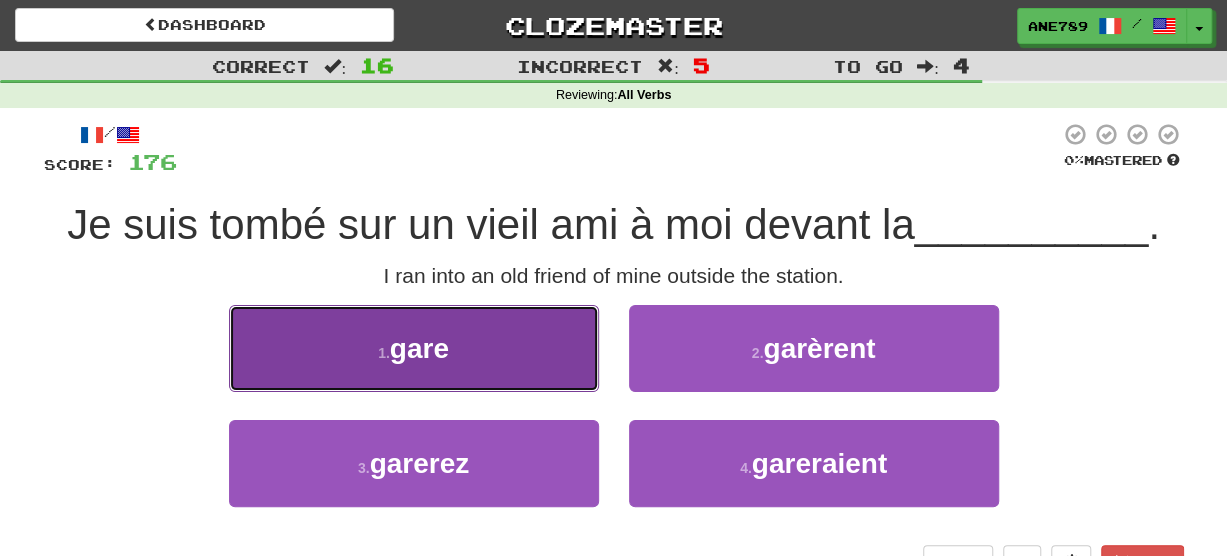click on "1 .  gare" at bounding box center (414, 348) 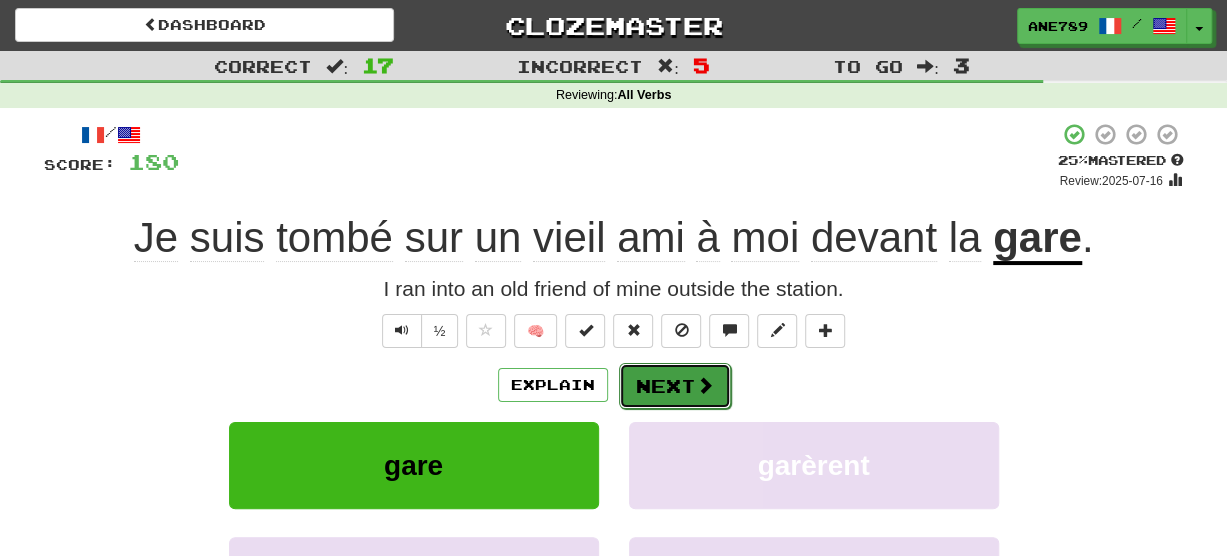 click on "Next" at bounding box center [675, 386] 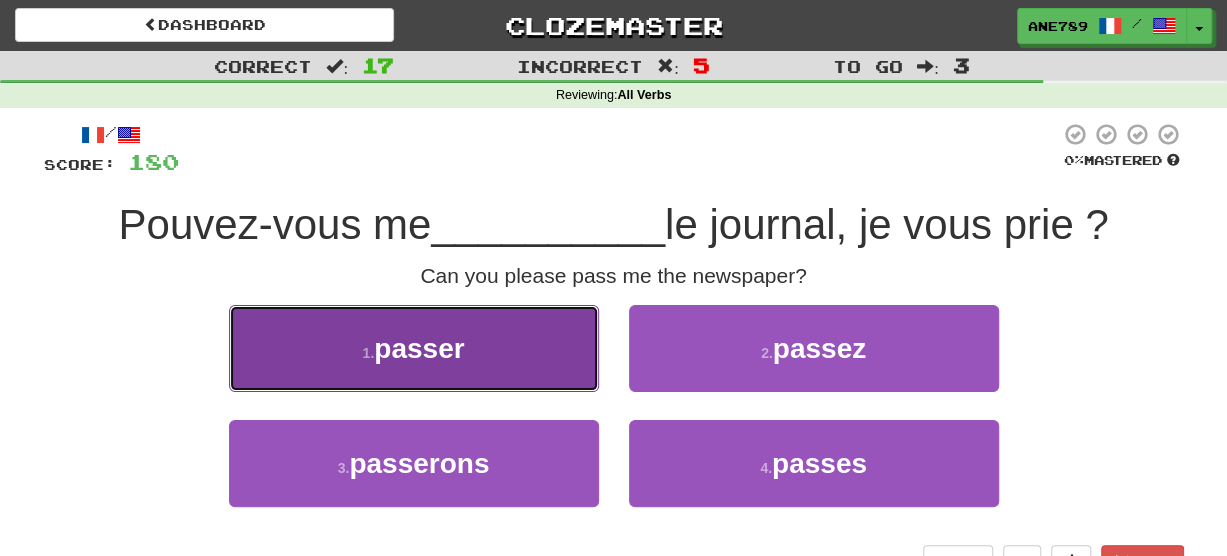 click on "1 .  passer" at bounding box center (414, 348) 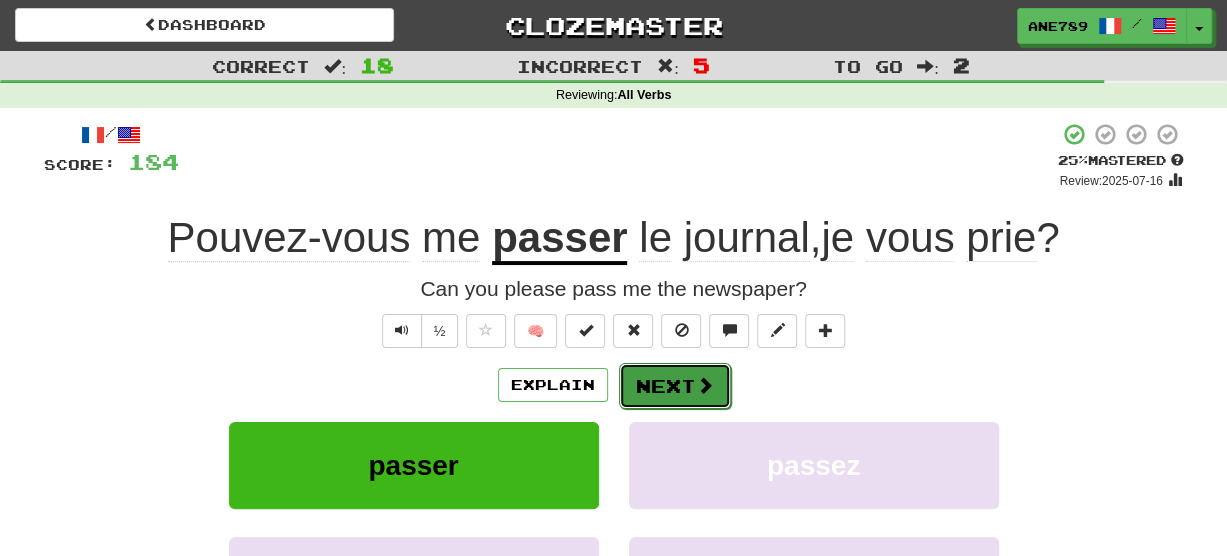 click on "Next" at bounding box center [675, 386] 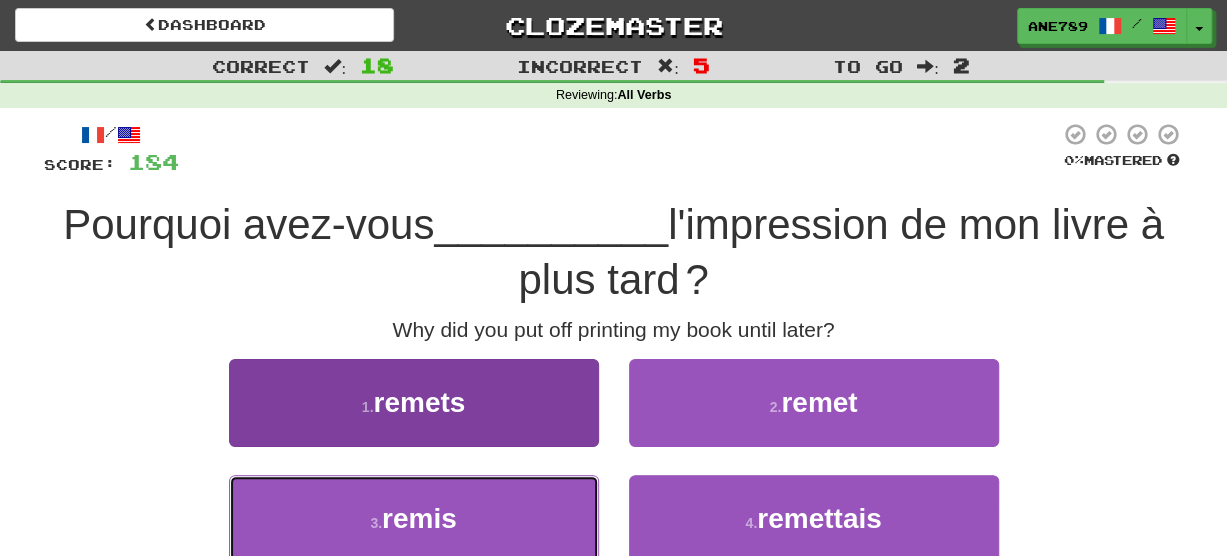 click on "3 .  remis" at bounding box center [414, 518] 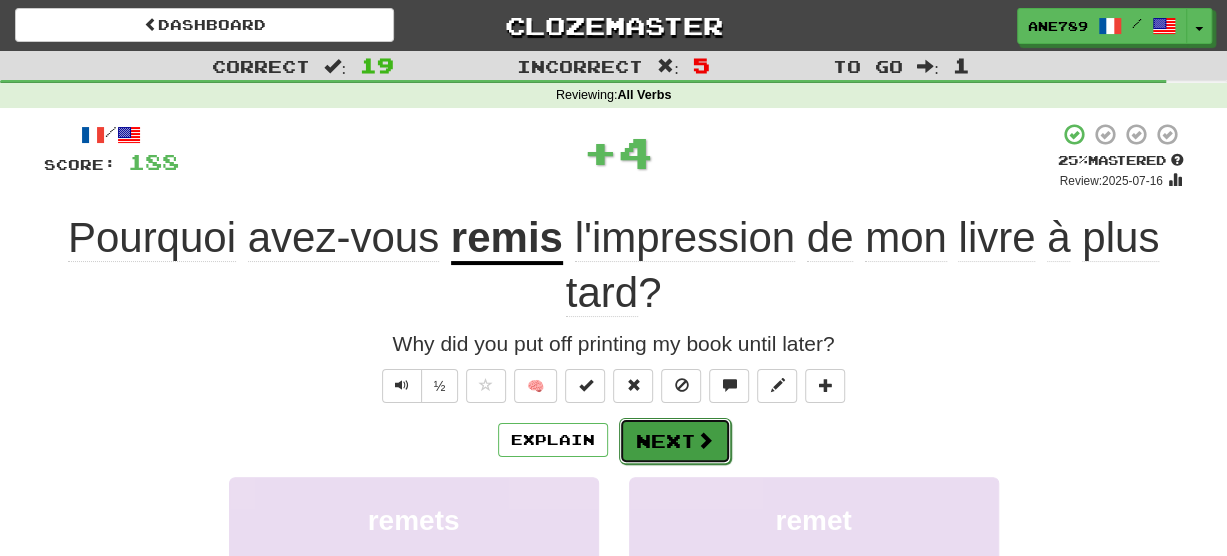 click on "Next" at bounding box center (675, 441) 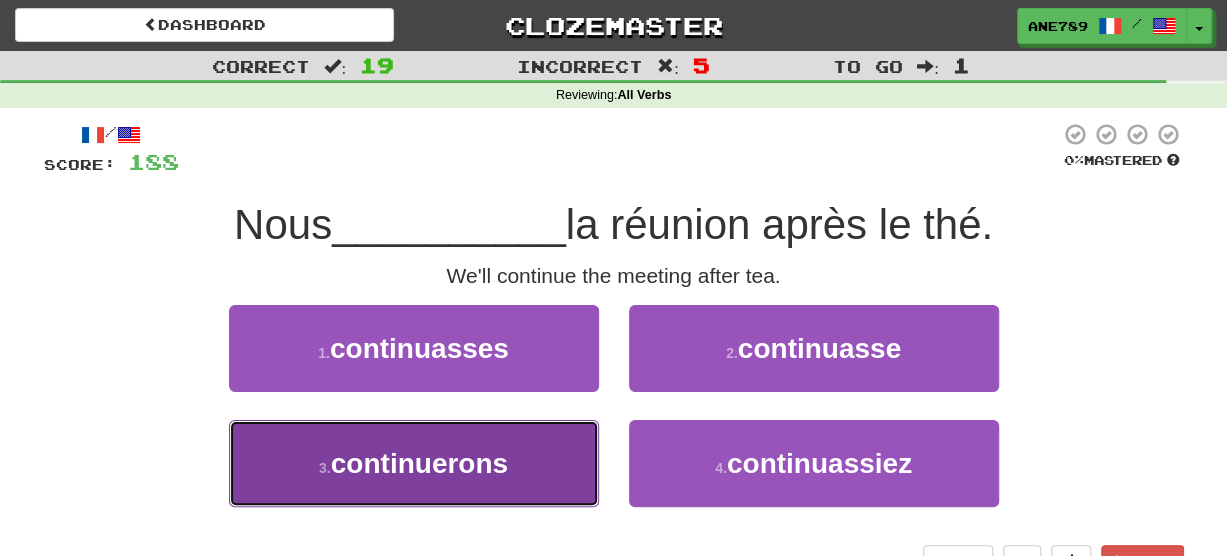 click on "3 .  continuerons" at bounding box center (414, 463) 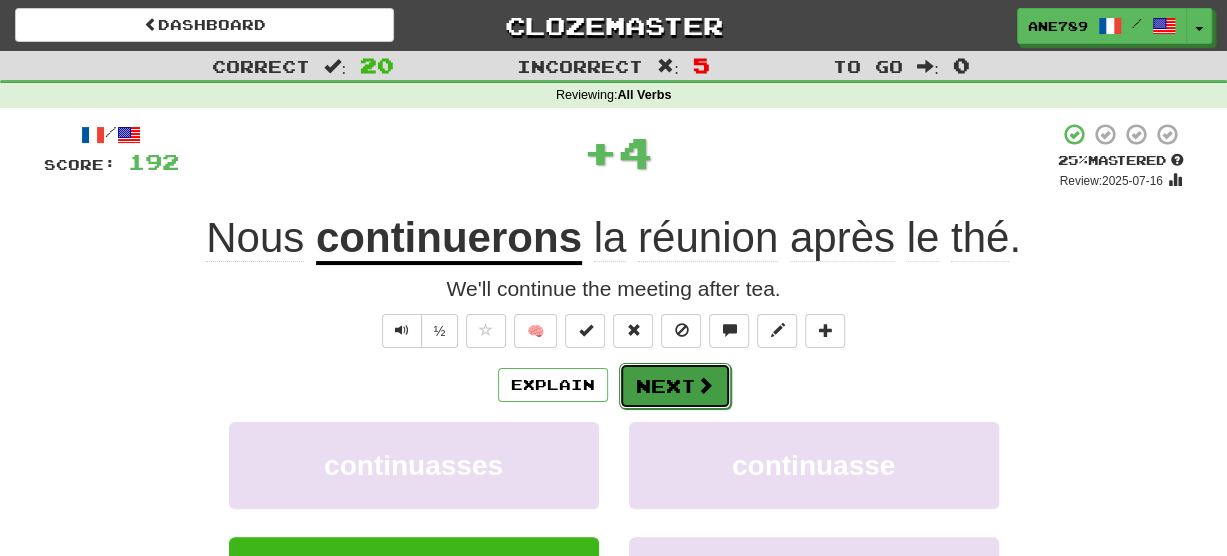 click on "Next" at bounding box center [675, 386] 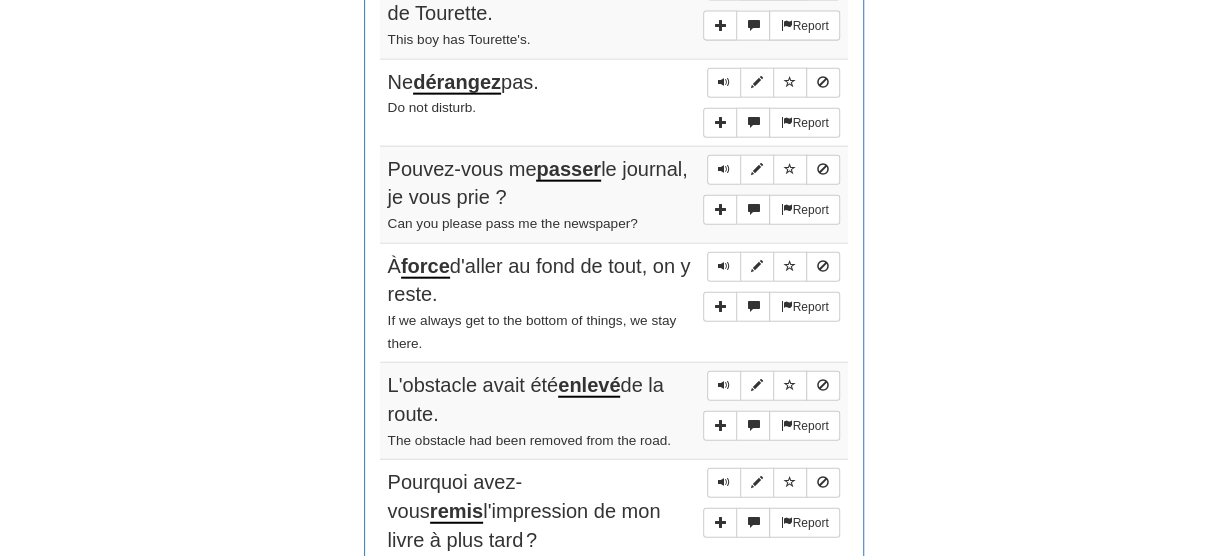 scroll, scrollTop: 2254, scrollLeft: 0, axis: vertical 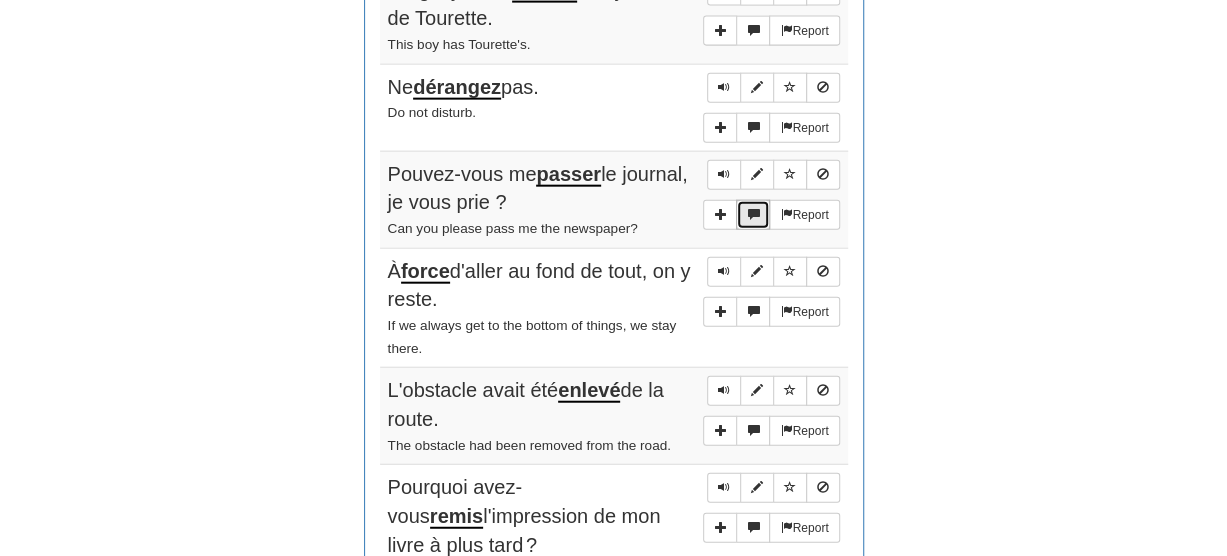 click at bounding box center [753, 214] 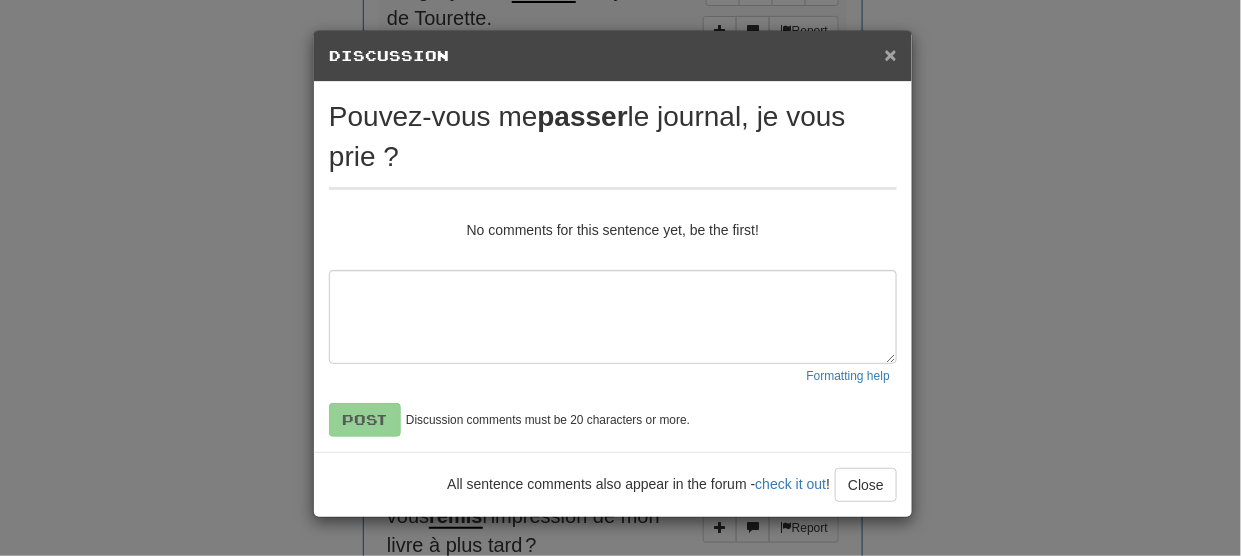 click on "×" at bounding box center (891, 54) 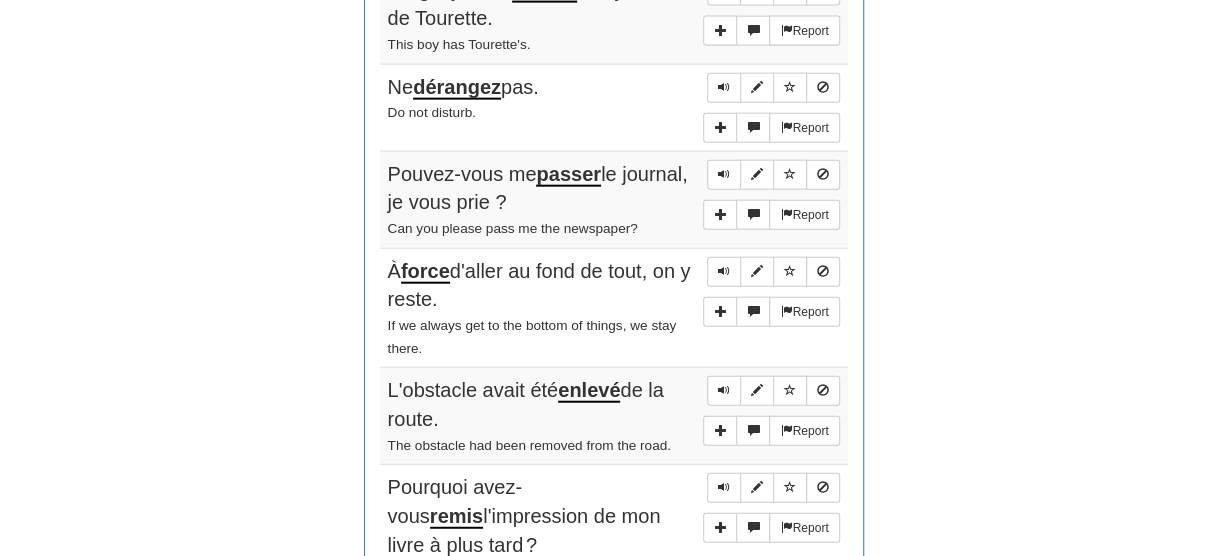 click on "Pouvez-vous me  passer  le journal, je vous prie ?" at bounding box center [538, 188] 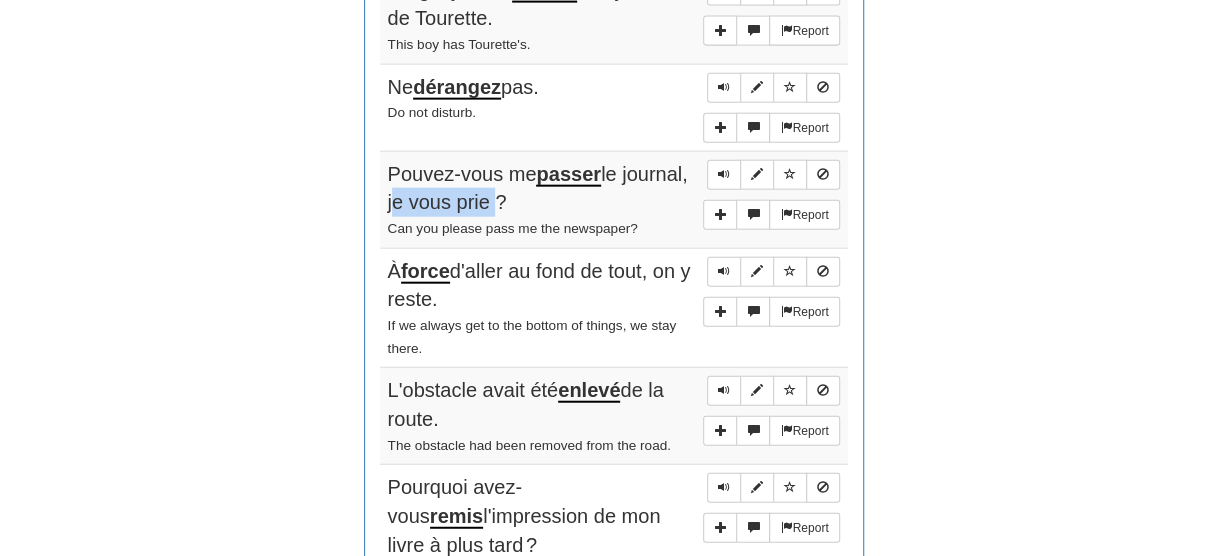drag, startPoint x: 562, startPoint y: 182, endPoint x: 457, endPoint y: 169, distance: 105.801704 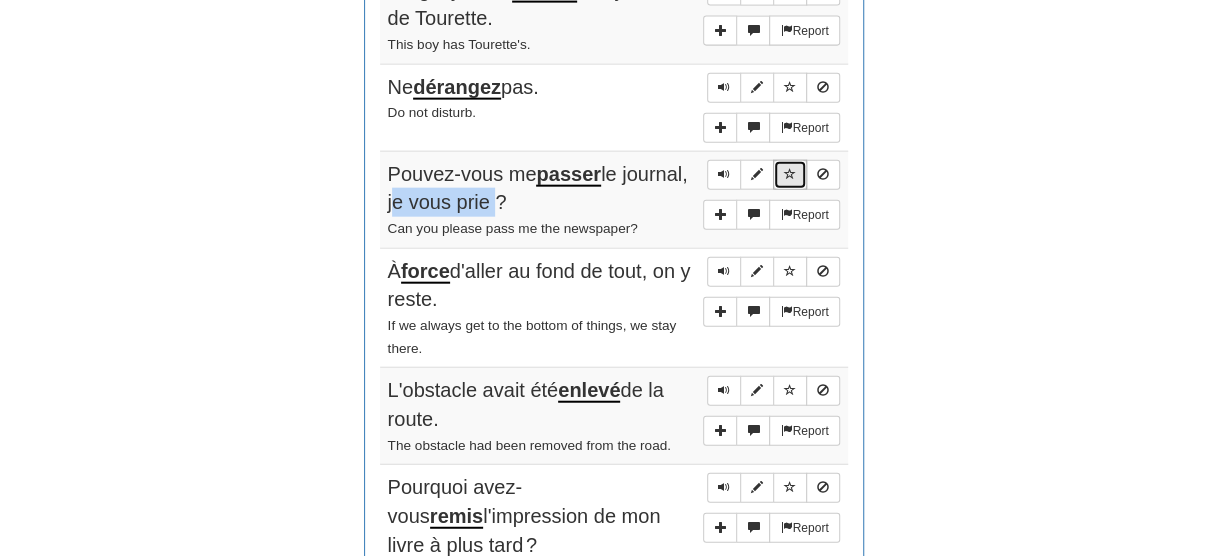 click at bounding box center (790, 175) 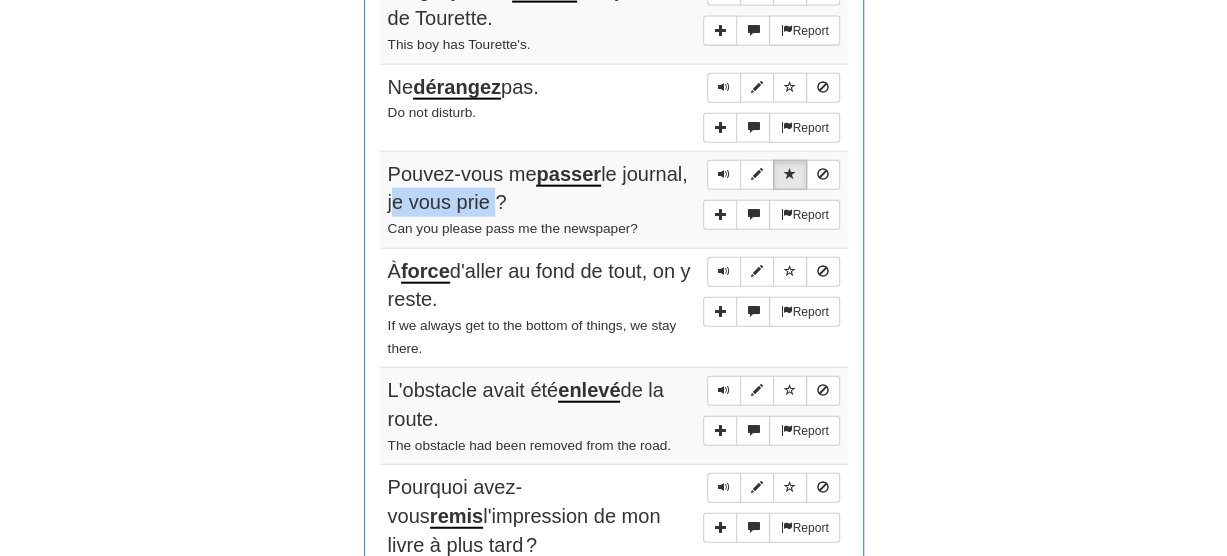 click on "Pouvez-vous me  passer  le journal, je vous prie ?" at bounding box center [538, 188] 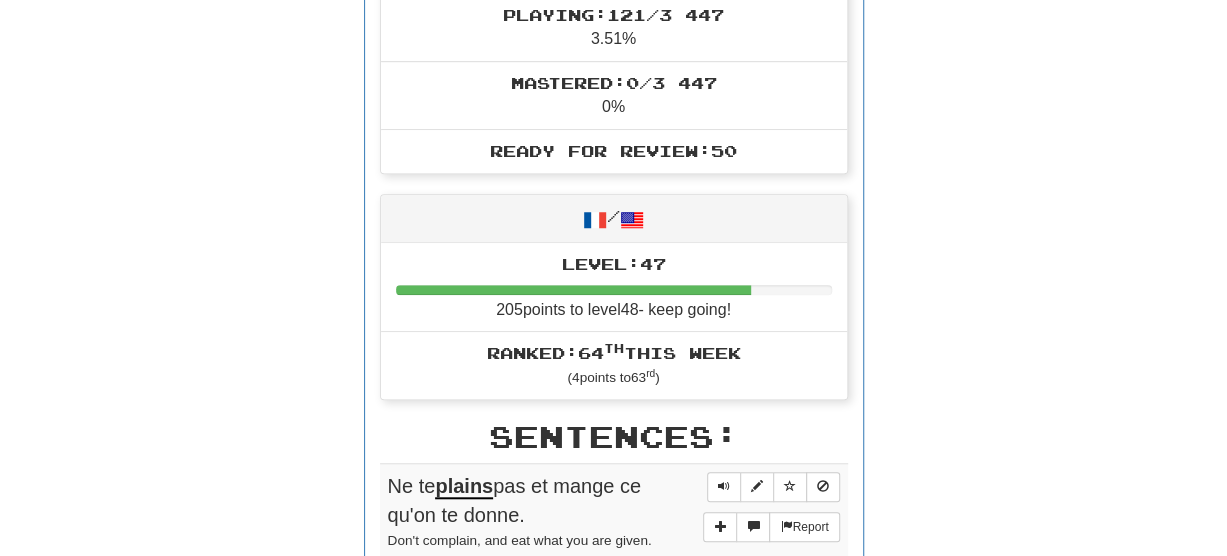 scroll, scrollTop: 0, scrollLeft: 0, axis: both 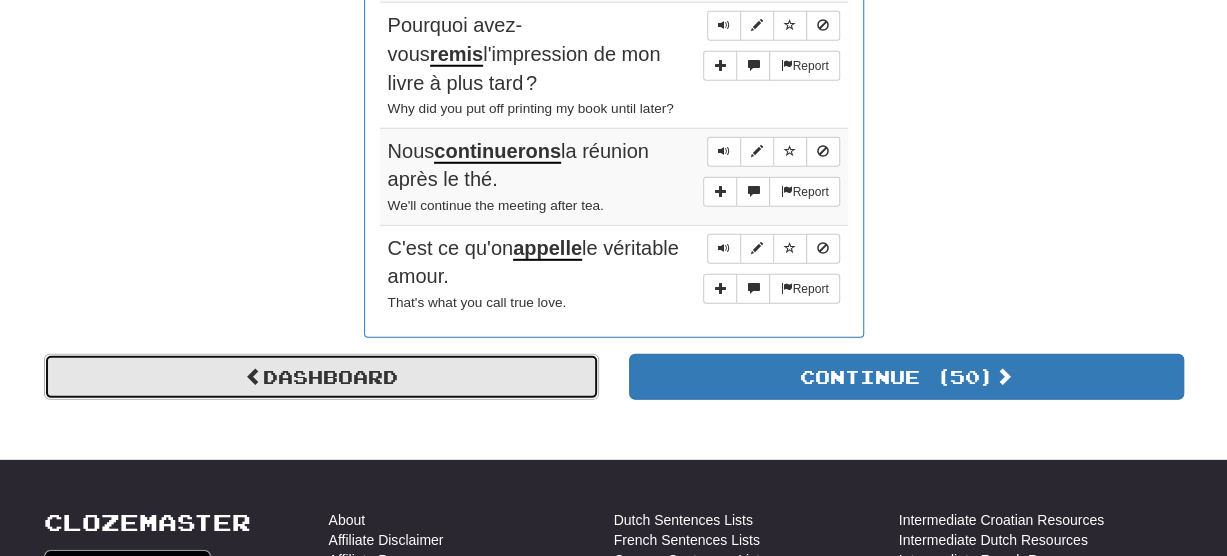 click on "Dashboard" at bounding box center (321, 377) 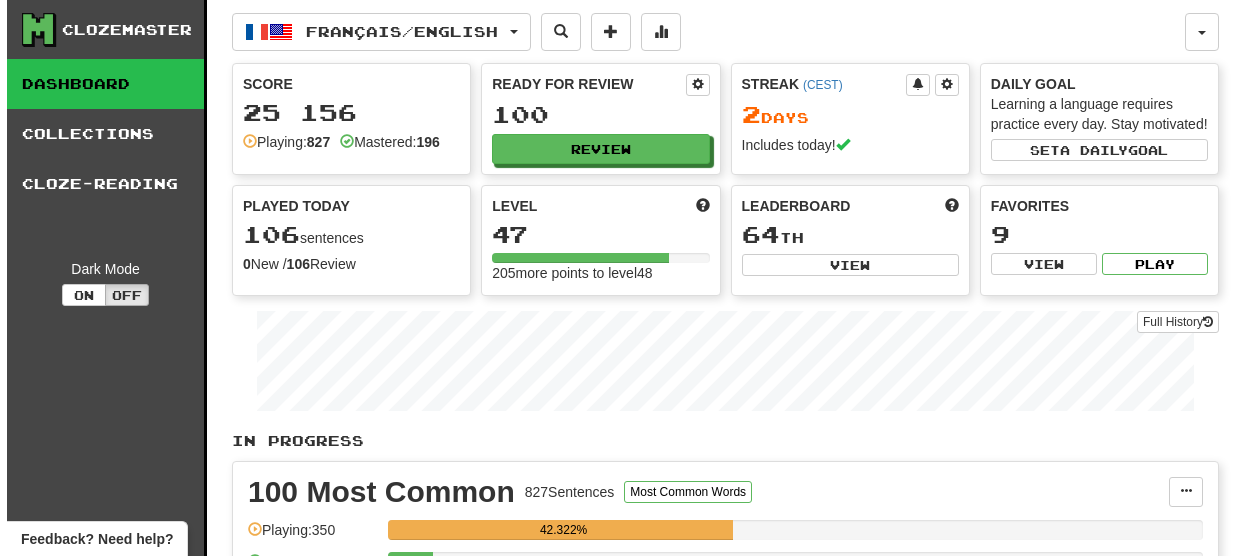 scroll, scrollTop: 0, scrollLeft: 0, axis: both 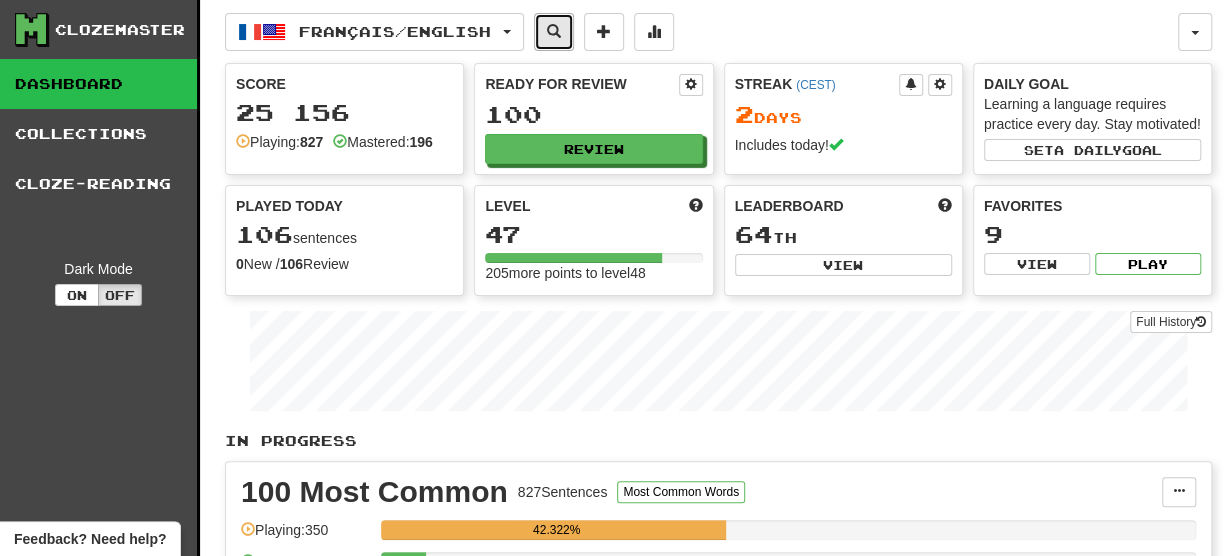 click at bounding box center [554, 32] 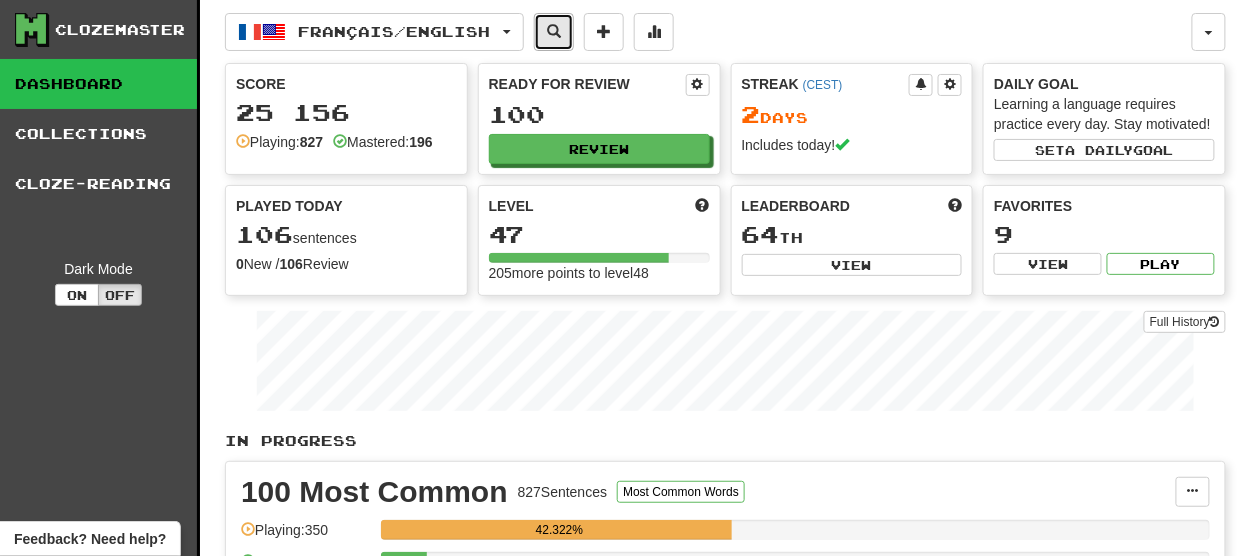 select on "****" 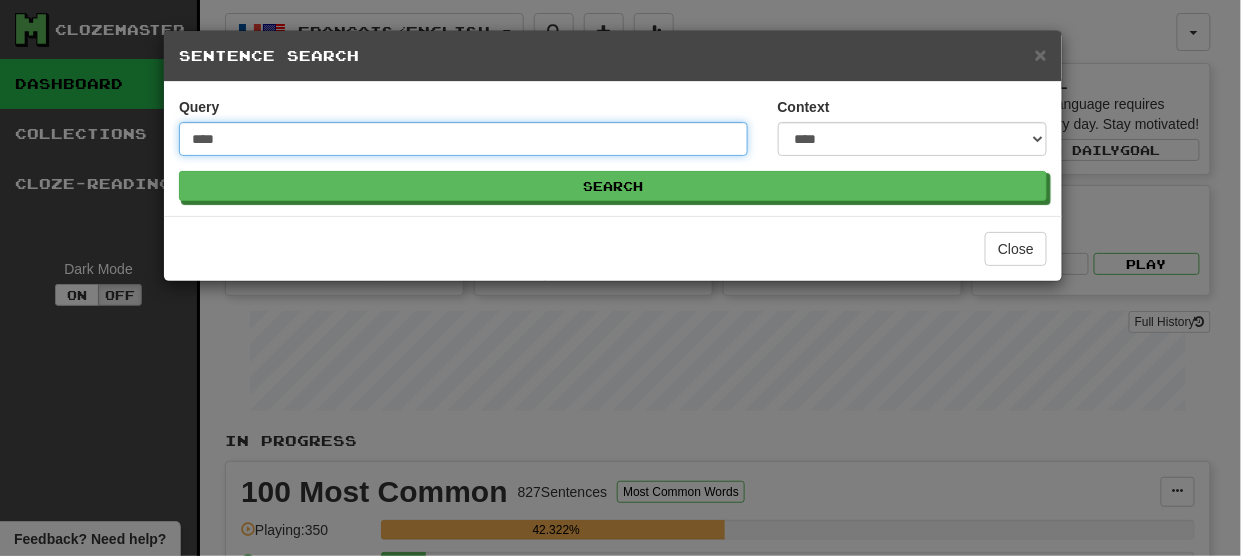 type on "****" 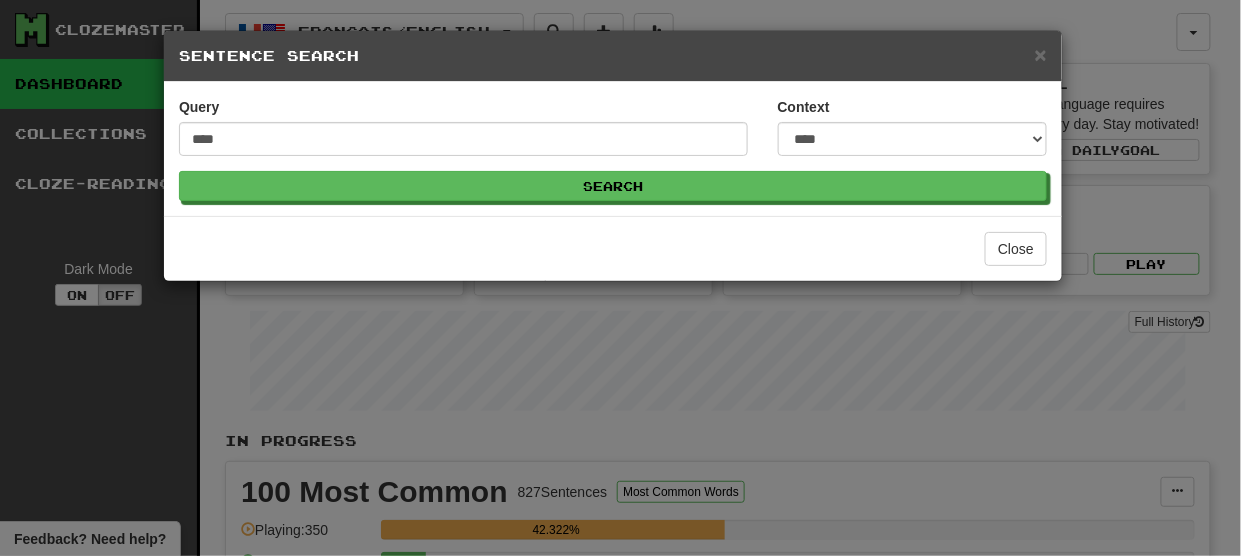 click on "**********" at bounding box center (613, 149) 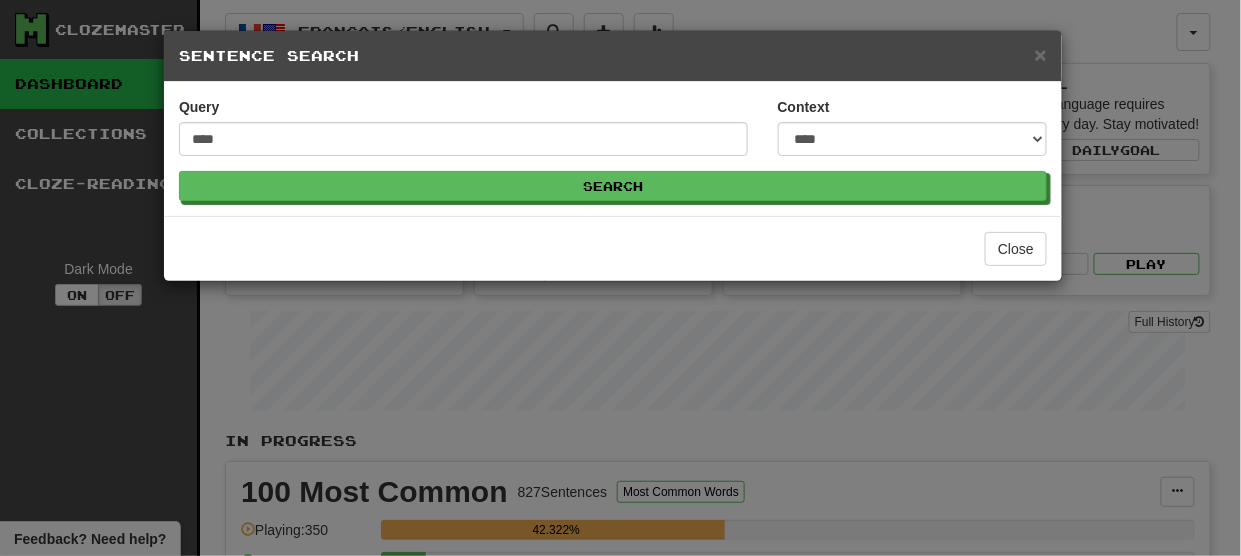 click on "Query ****" at bounding box center (463, 134) 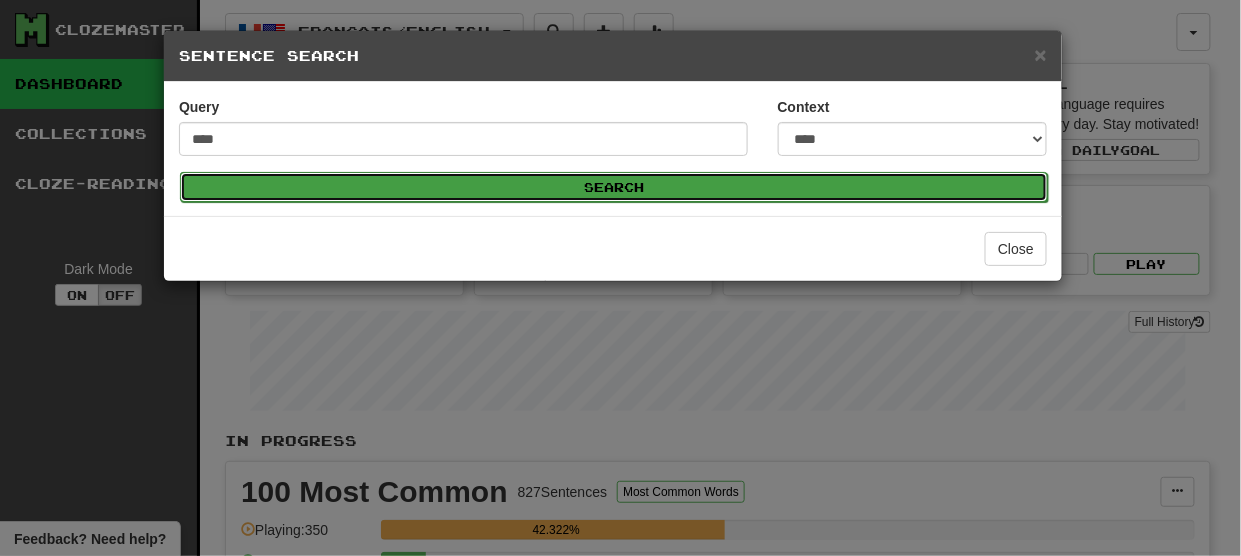 click on "Search" at bounding box center [614, 187] 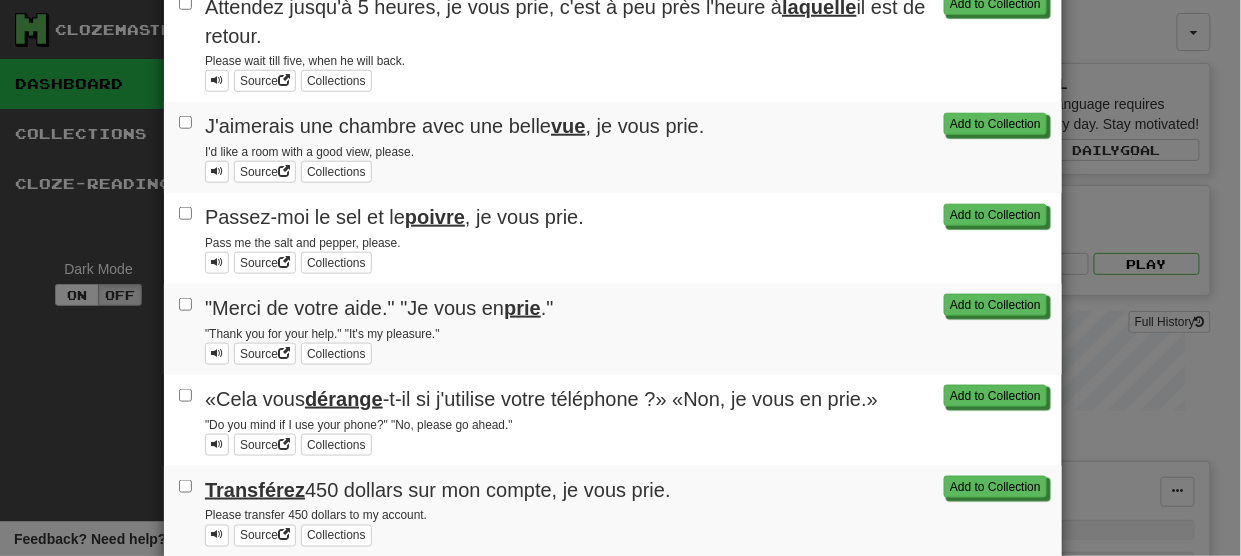 scroll, scrollTop: 463, scrollLeft: 0, axis: vertical 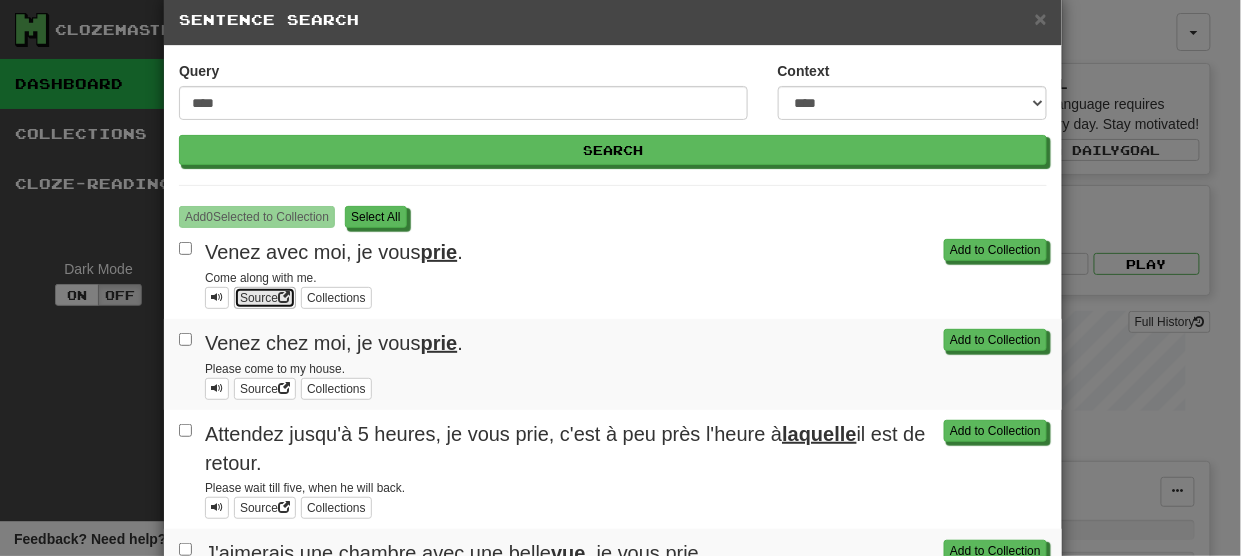 click on "Source" at bounding box center (265, 298) 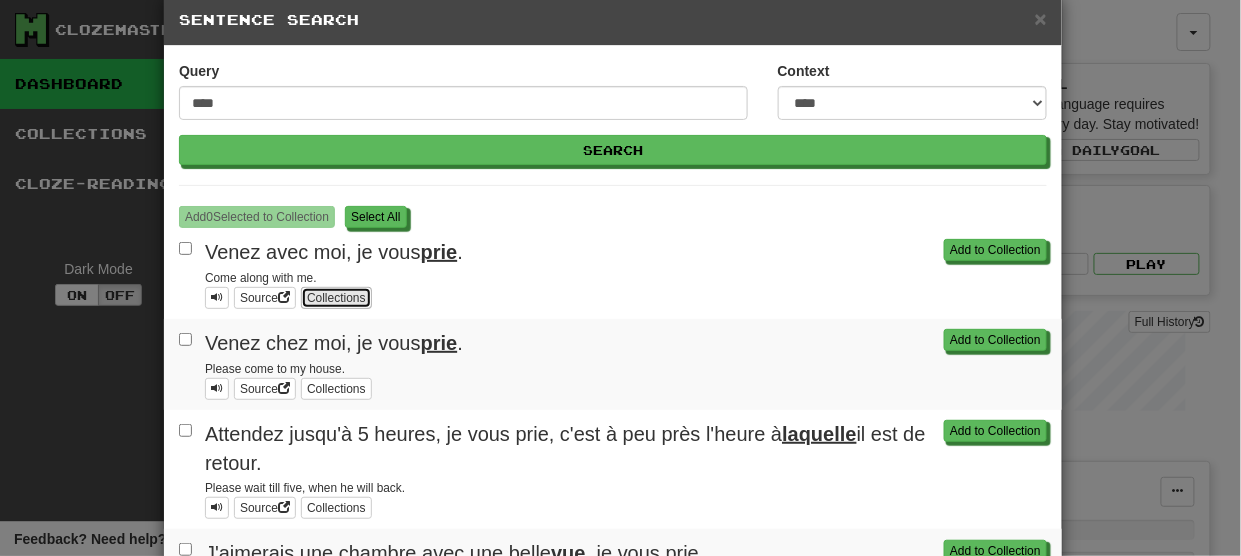 click on "Collections" at bounding box center (336, 298) 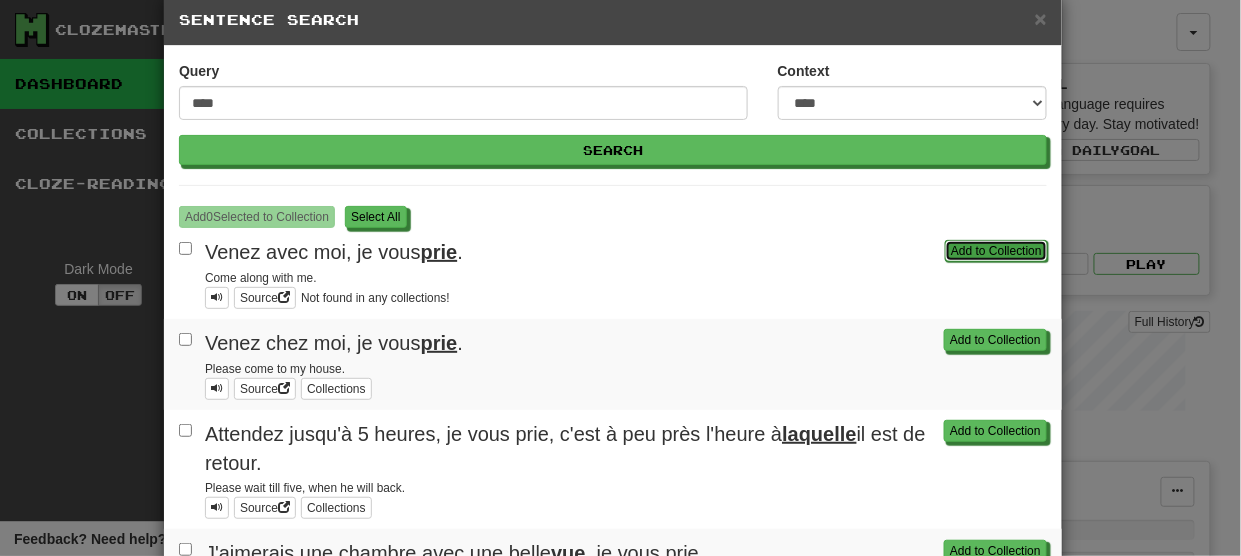 click on "Add to Collection" at bounding box center [996, 251] 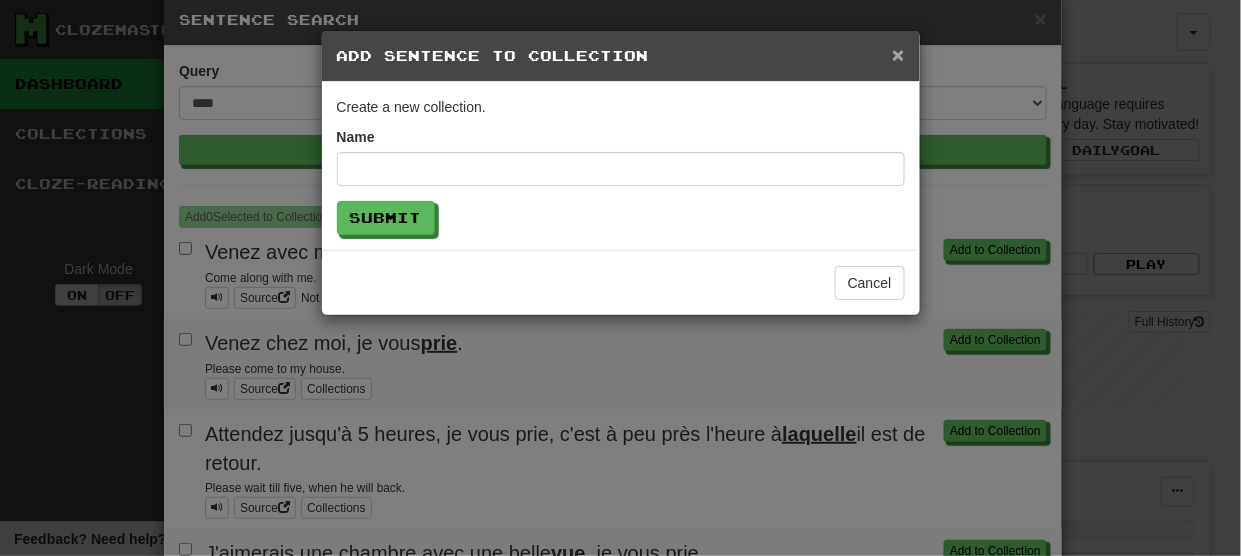 click on "×" at bounding box center [898, 54] 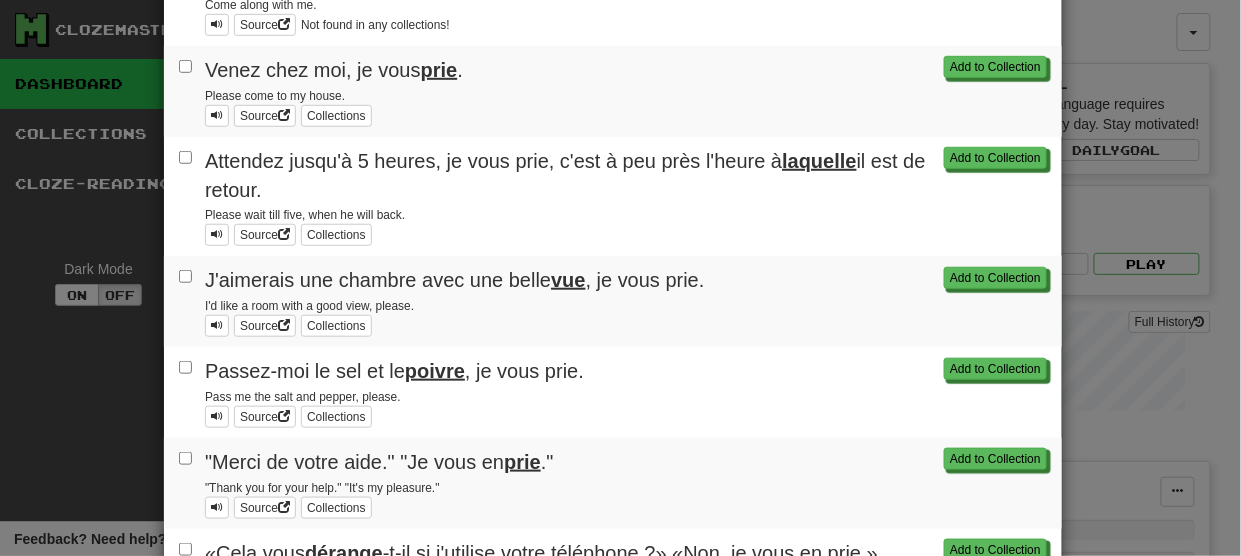 scroll, scrollTop: 340, scrollLeft: 0, axis: vertical 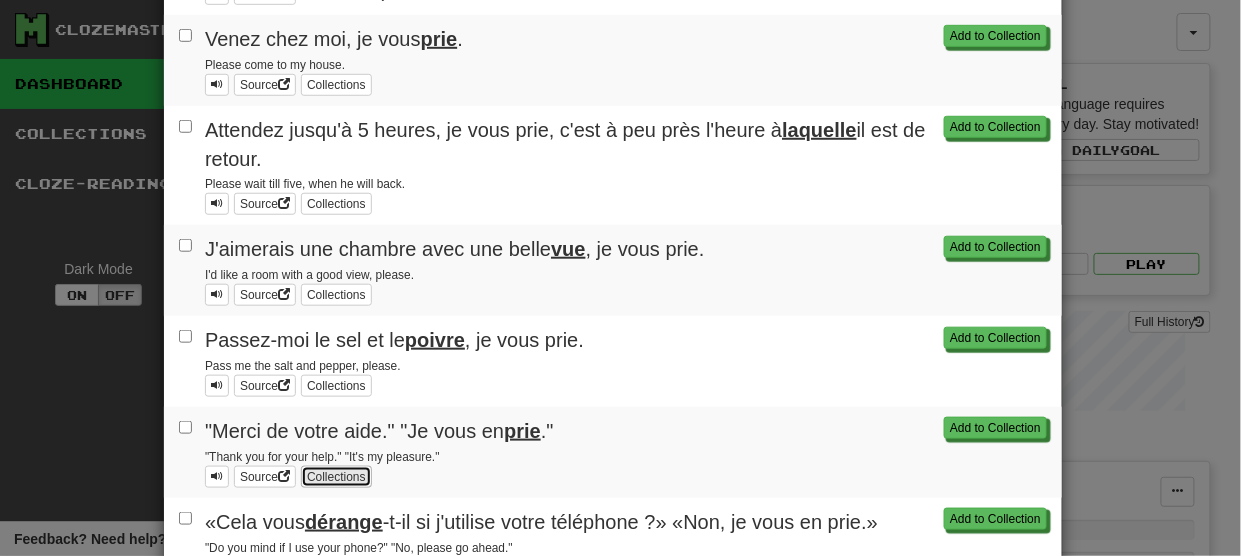 click on "Collections" at bounding box center (336, 477) 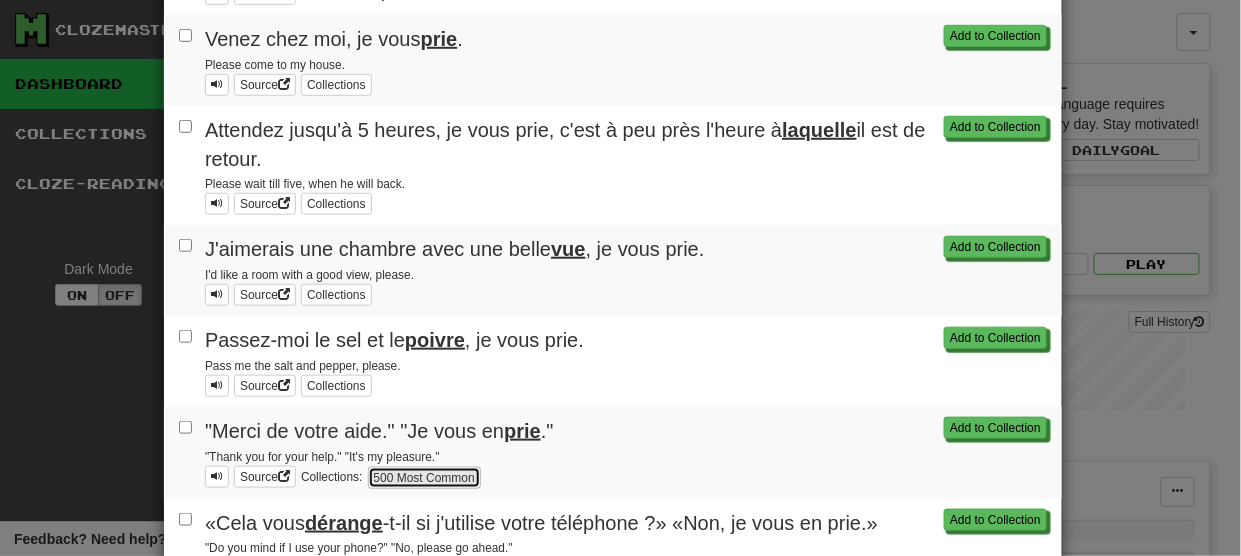 click on "500 Most Common" at bounding box center [424, 478] 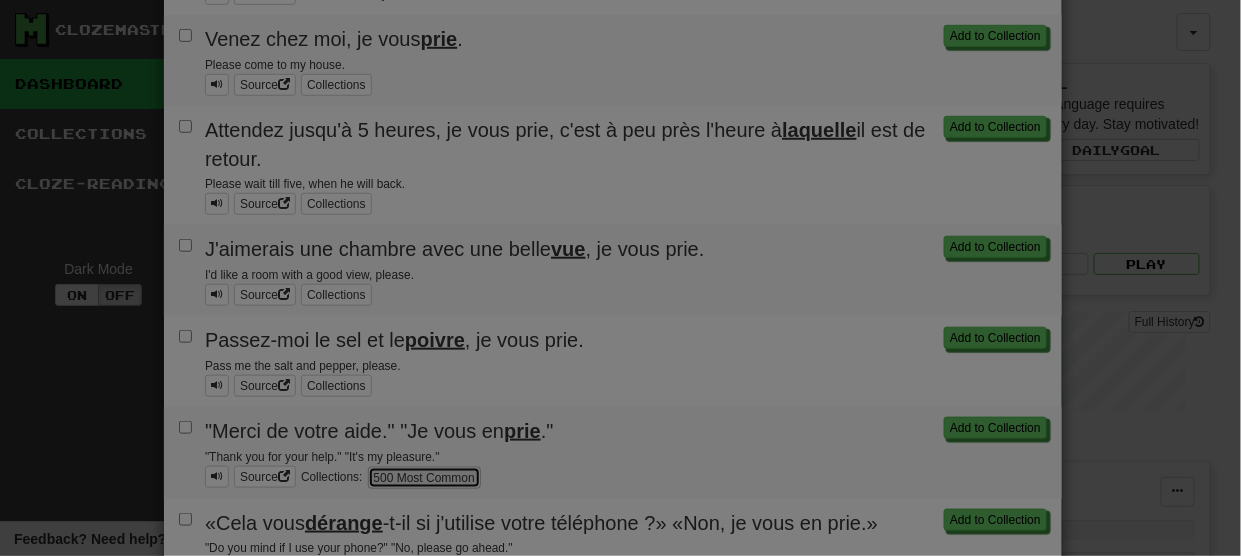 scroll, scrollTop: 0, scrollLeft: 0, axis: both 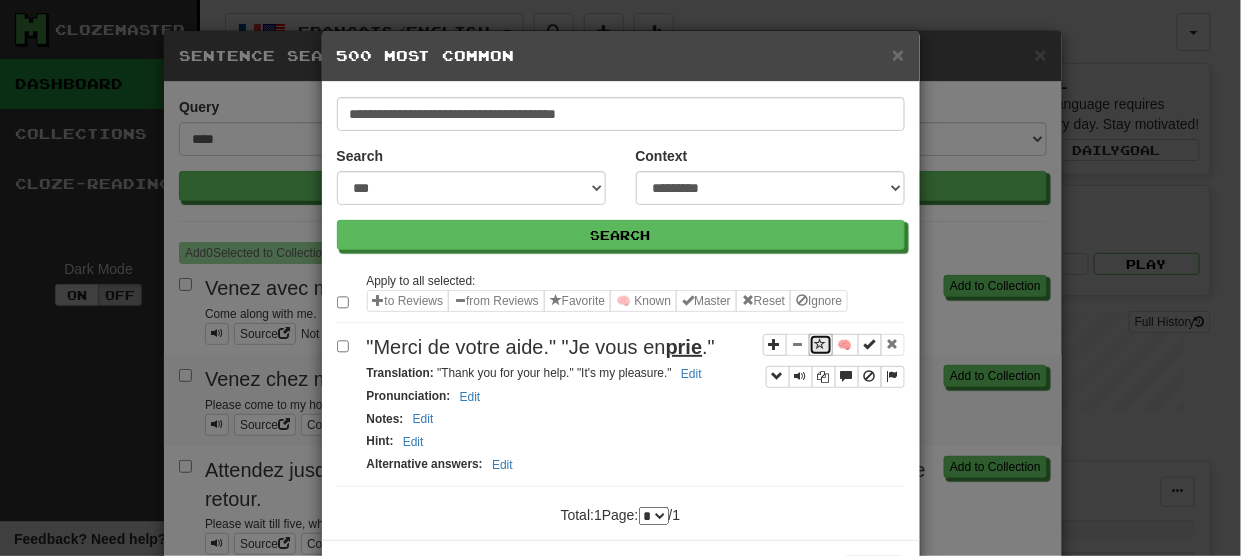 click at bounding box center (821, 344) 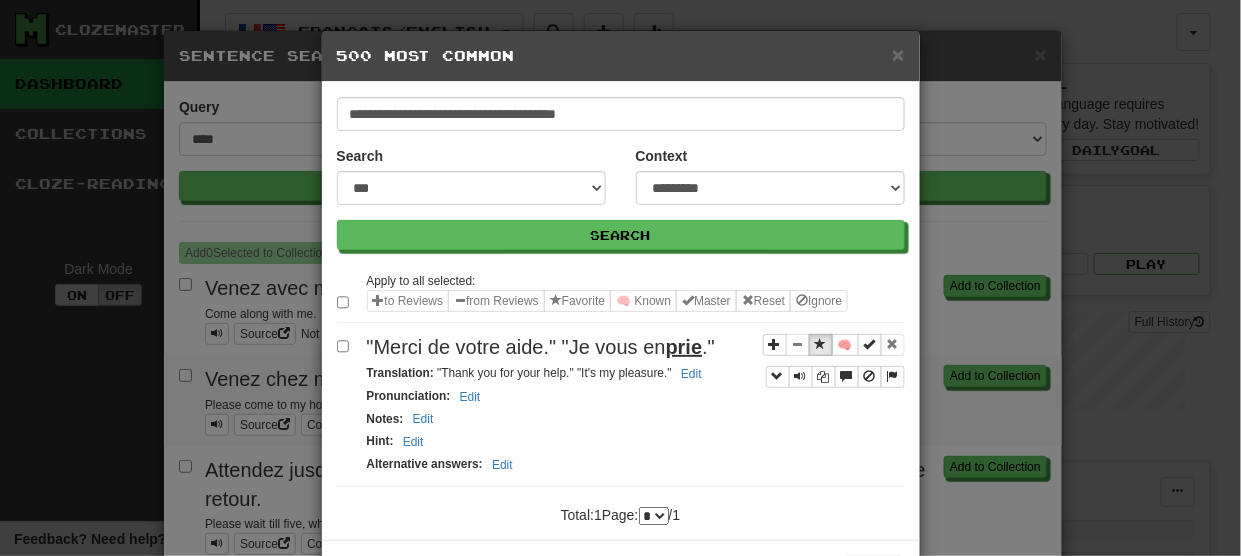 click on "× 500 Most Common" at bounding box center (621, 56) 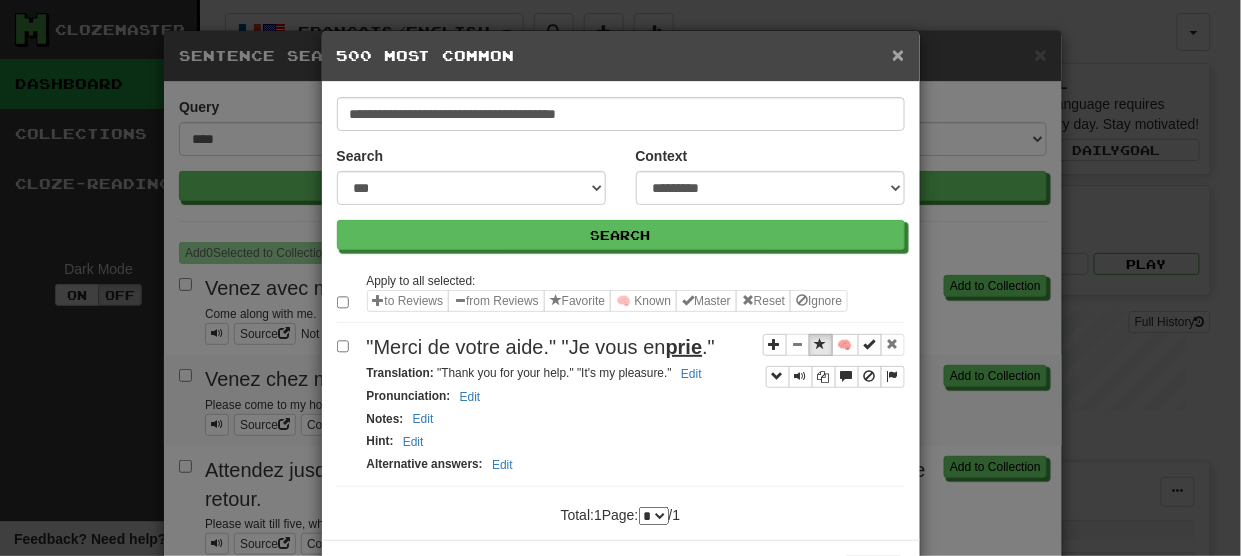 click on "×" at bounding box center (898, 54) 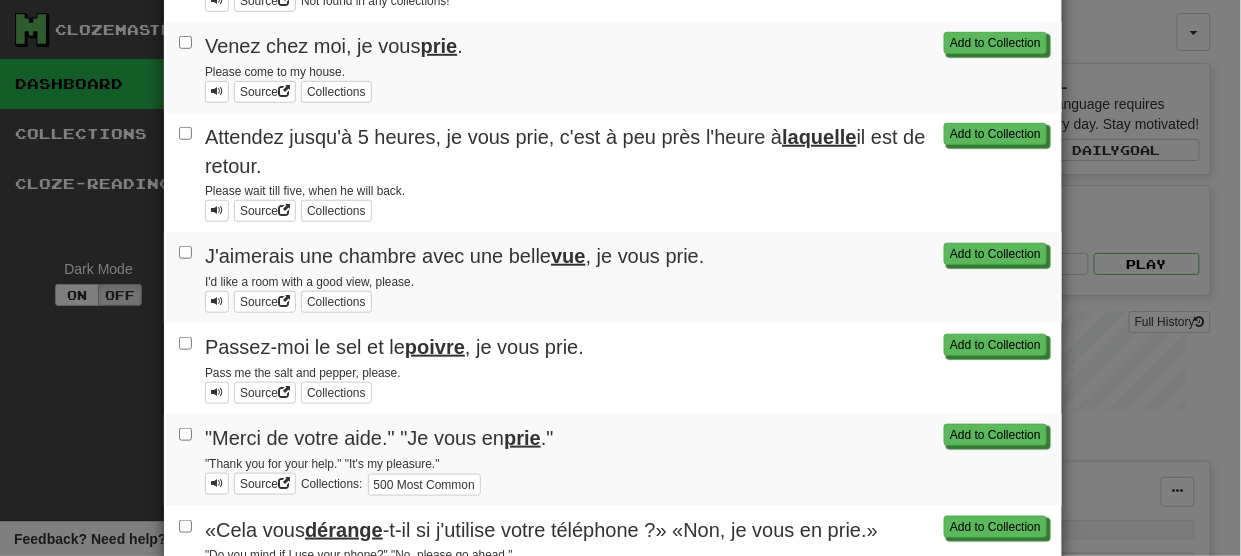 scroll, scrollTop: 335, scrollLeft: 0, axis: vertical 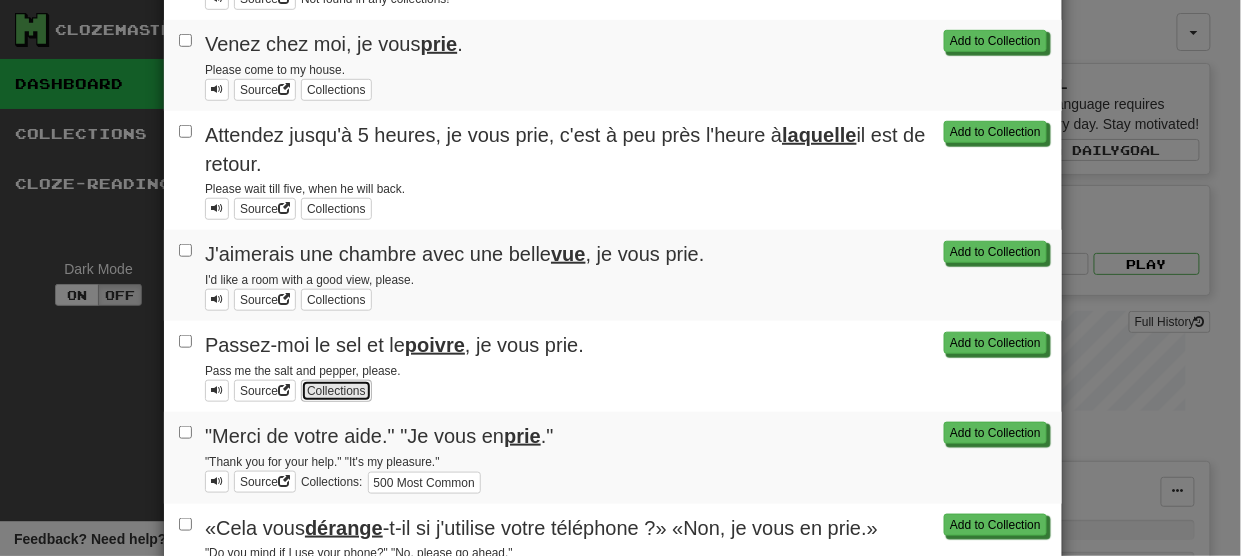 click on "Collections" at bounding box center [336, 391] 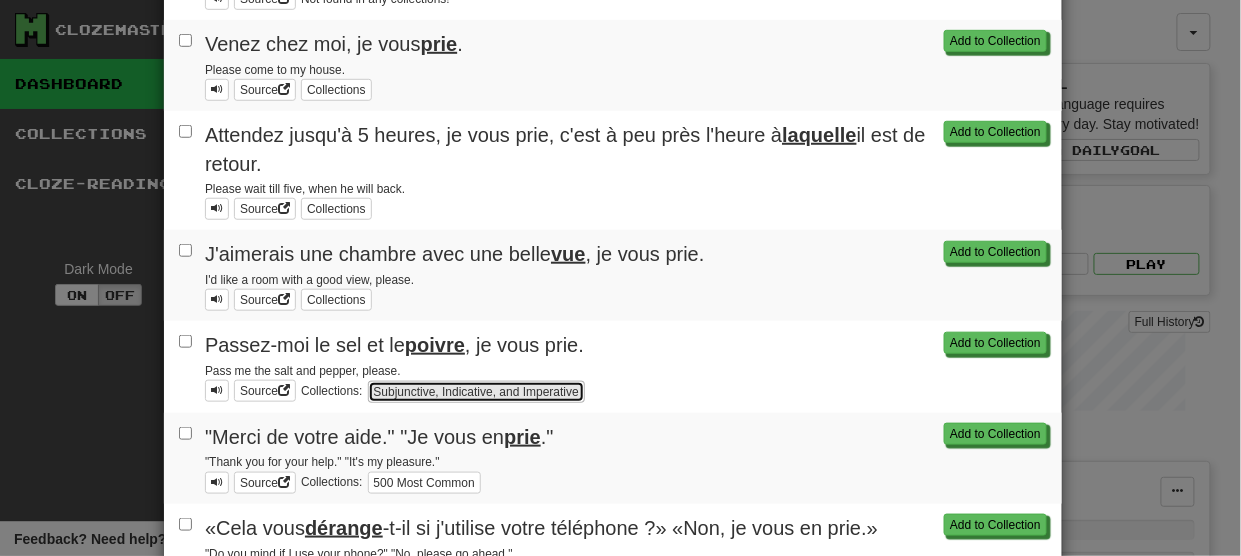 click on "Subjunctive, Indicative, and Imperative" at bounding box center (476, 392) 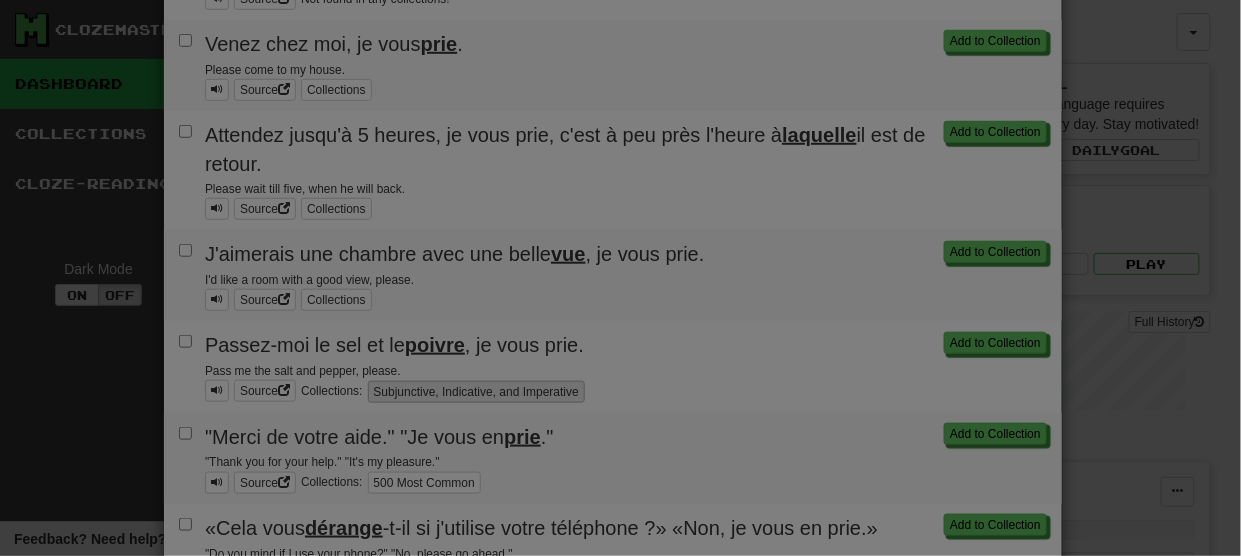 click on "Clozemaster Dashboard Collections Cloze-Reading Dark Mode On Off Dashboard Collections Pro Cloze-Reading Français / English Deutsch / English Streak: 3 Review: 0 Points today: 124 Español / English Streak: 0 Review: 0 Points today: 0 Français / English Streak: 2 Review: 100 Points today: 1276 Français / Norsk bokmål Streak: 0 Review: 0 Points today: 0 Italiano / English Streak: 2 Review: 0 Points today: 72 Polski / English Streak: 2 Review: 0 Points today: 276 Português / English Streak: 3 Review: 0 Points today: 36 Português / Español Streak: 0 Review: 0 Points today: 0 Language Pairing Username: Ane789 Edit Account Notifications Activity Feed Profile Leaderboard Forum Logout Score 25 156 Playing: 827 Mastered: 196 Ready for Review 100 Review Streak ( CEST ) 2 Days Includes today! Daily Goal Learning a language requires practice every day. Stay motivated! Set a daily goal Played Today 106 sentences 0" at bounding box center (620, 1389) 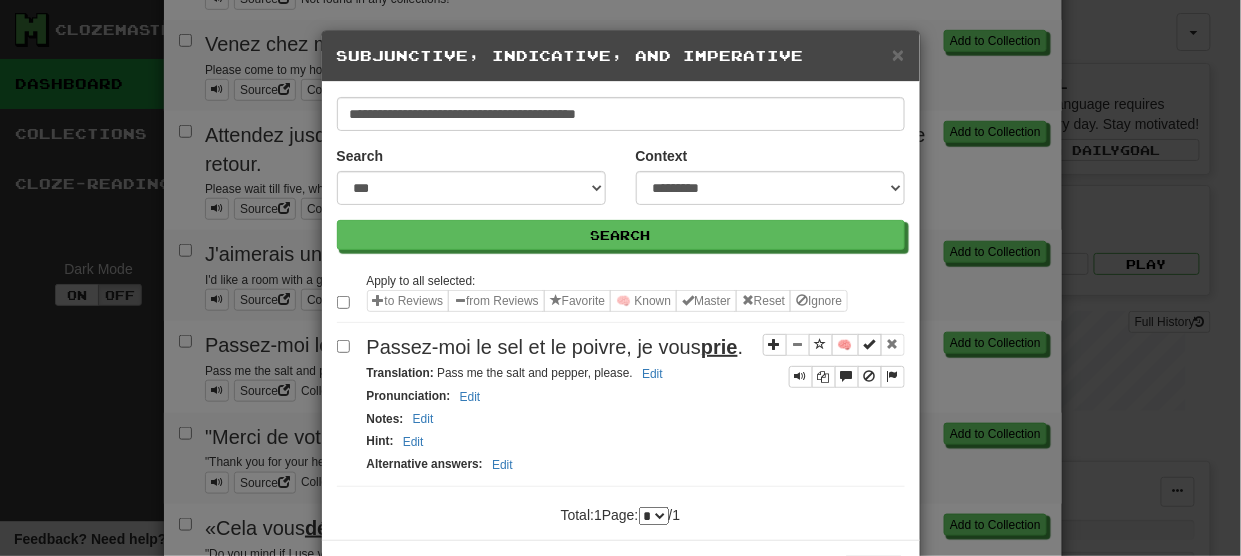 scroll, scrollTop: 0, scrollLeft: 0, axis: both 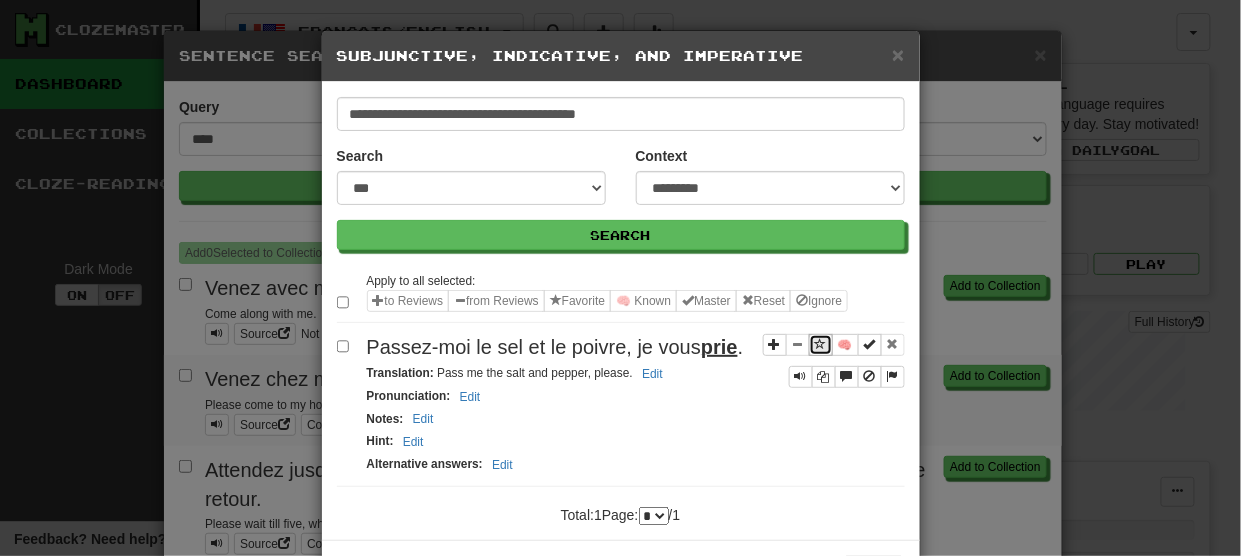 click at bounding box center [821, 344] 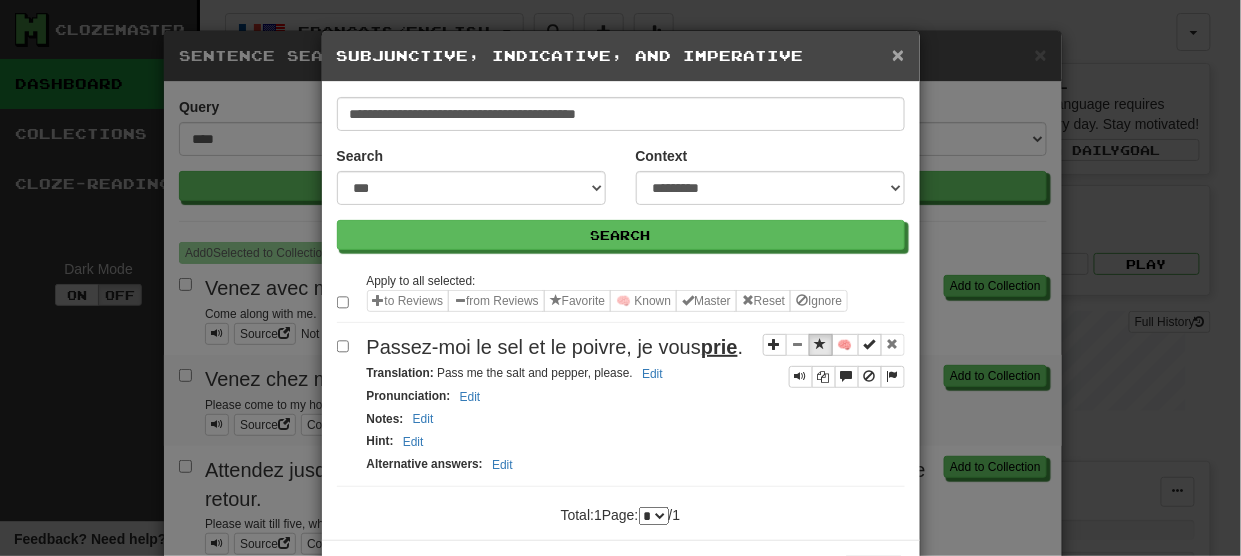click on "×" at bounding box center [898, 54] 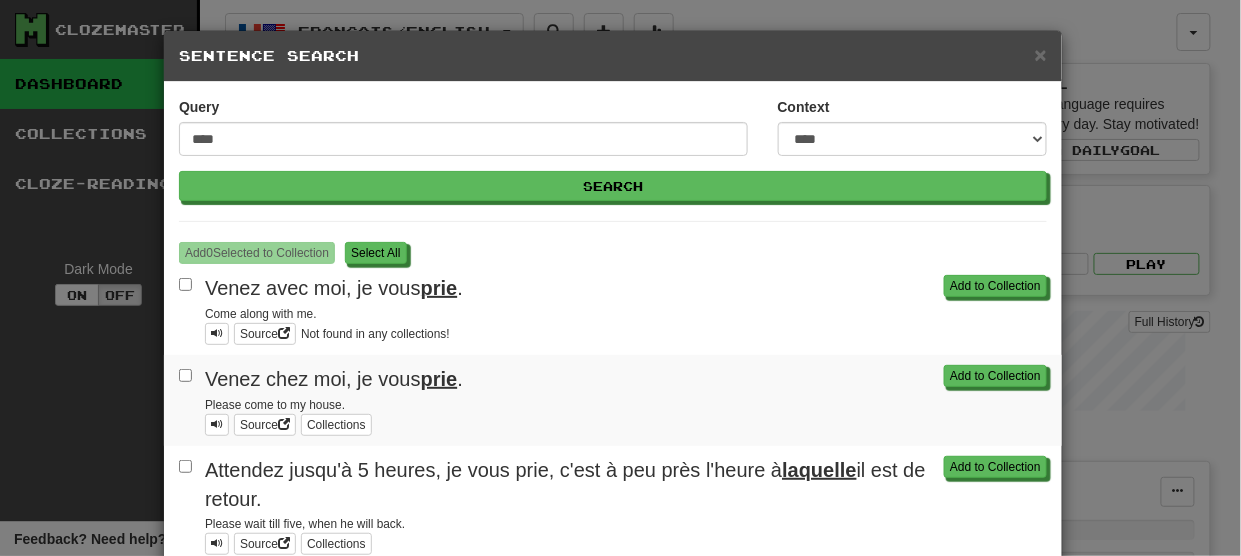 scroll, scrollTop: 876, scrollLeft: 0, axis: vertical 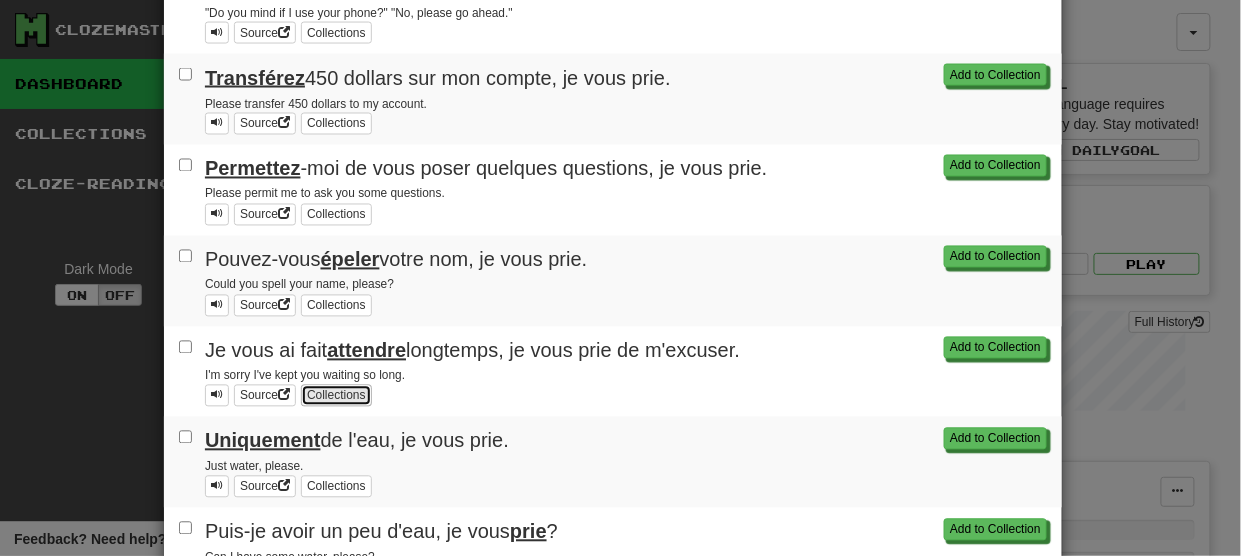 click on "Collections" at bounding box center (336, 396) 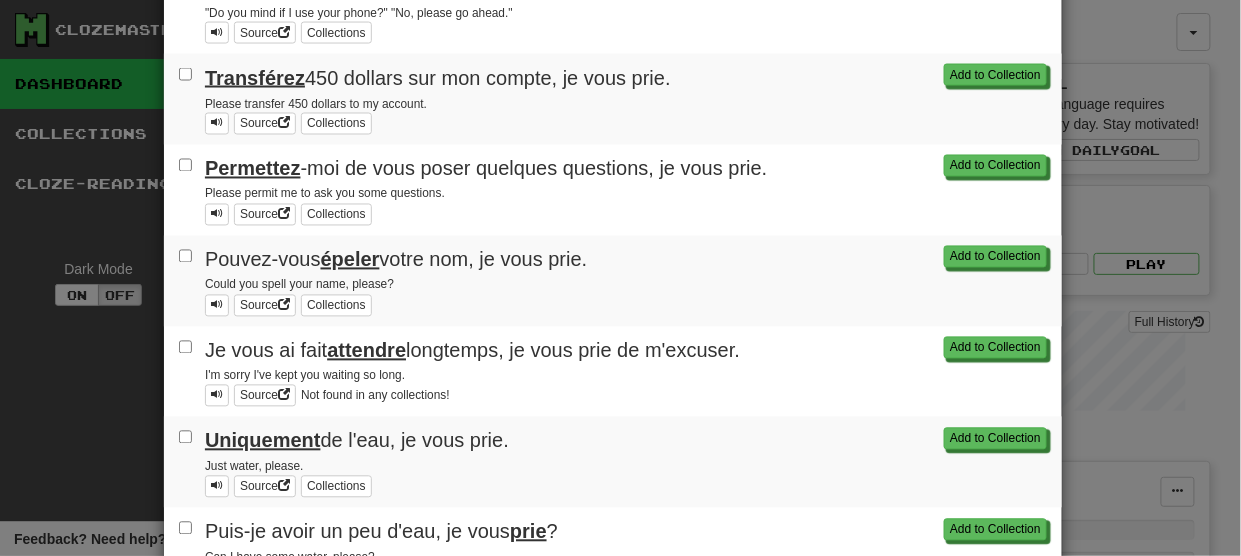scroll, scrollTop: 1134, scrollLeft: 0, axis: vertical 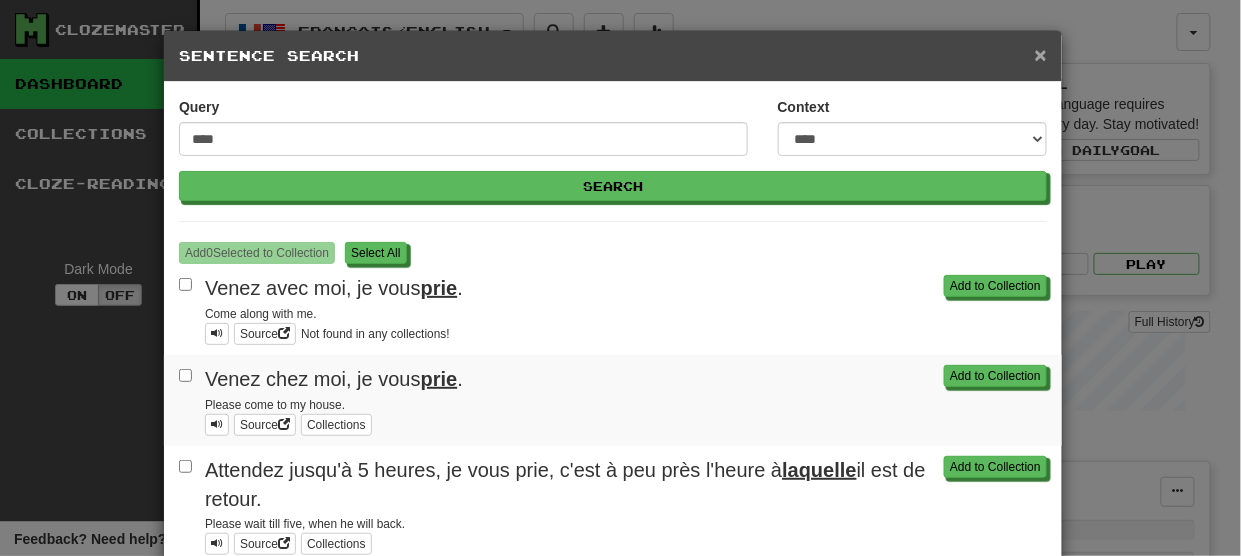 click on "×" at bounding box center [1041, 54] 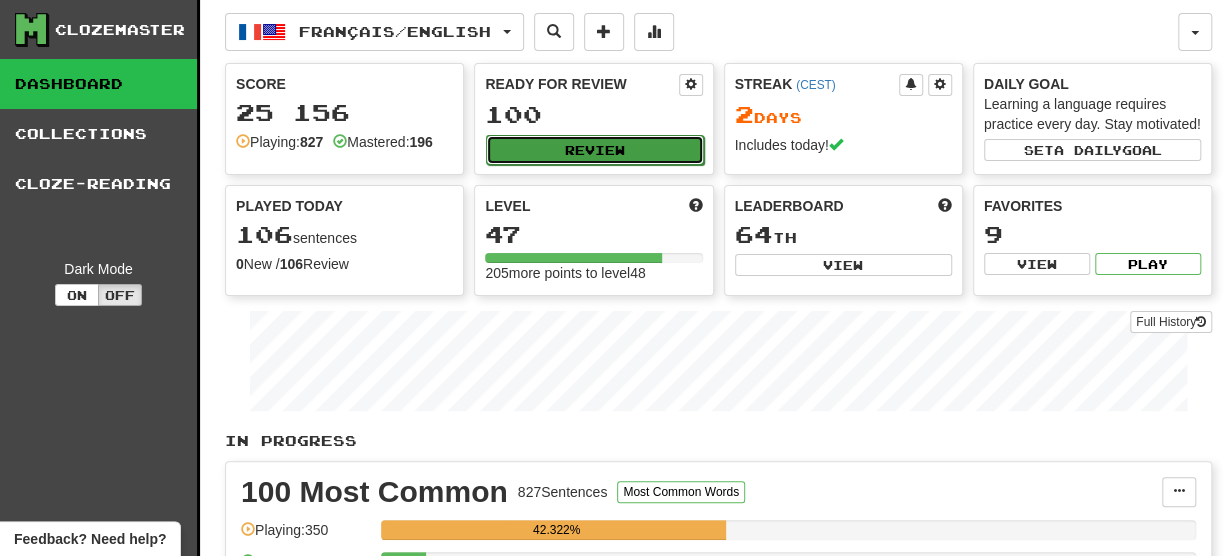 click on "Review" at bounding box center (594, 150) 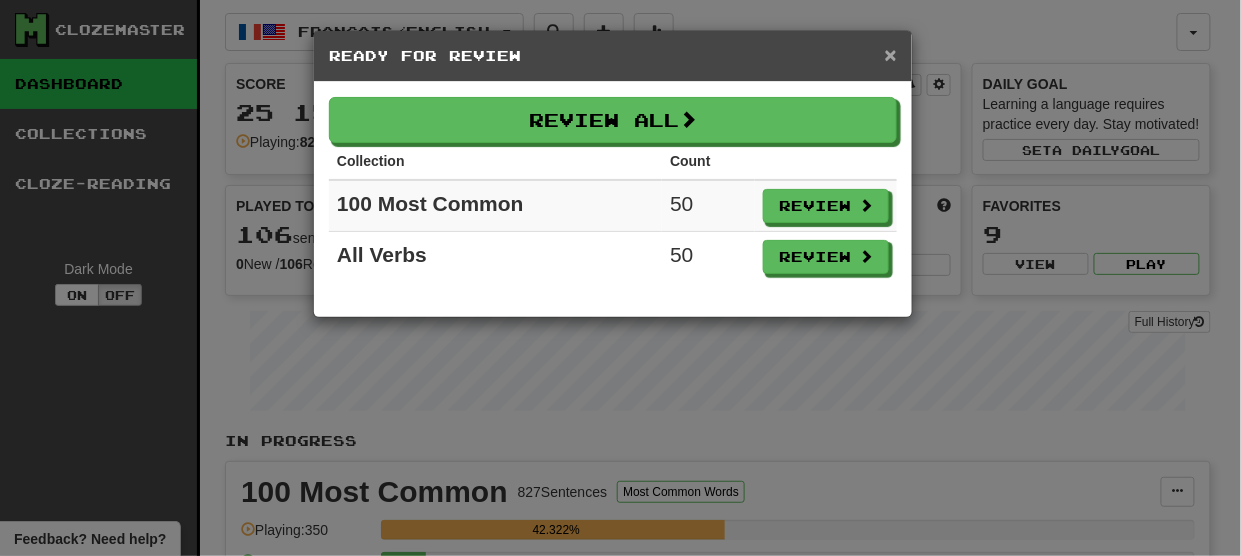 click on "×" at bounding box center (891, 54) 